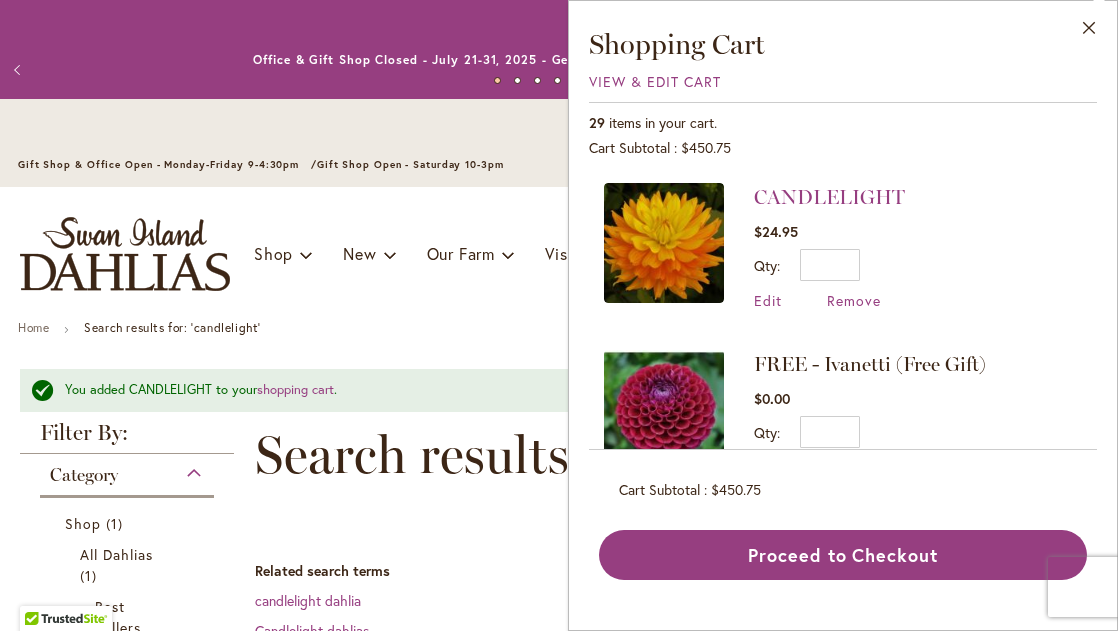 scroll, scrollTop: 0, scrollLeft: 0, axis: both 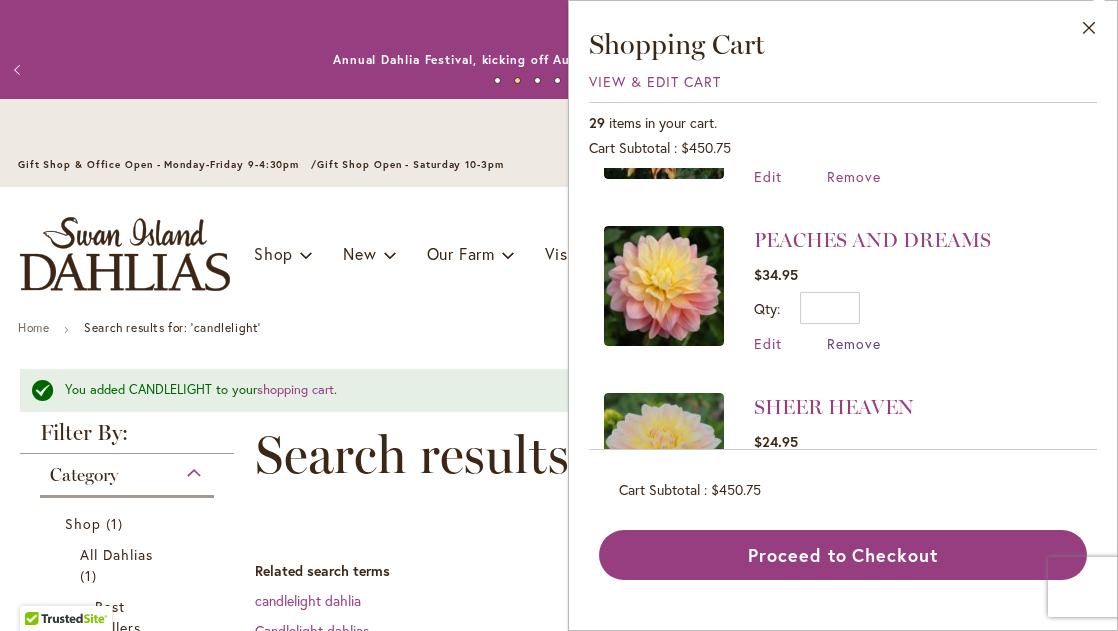 click on "Remove" at bounding box center (854, 343) 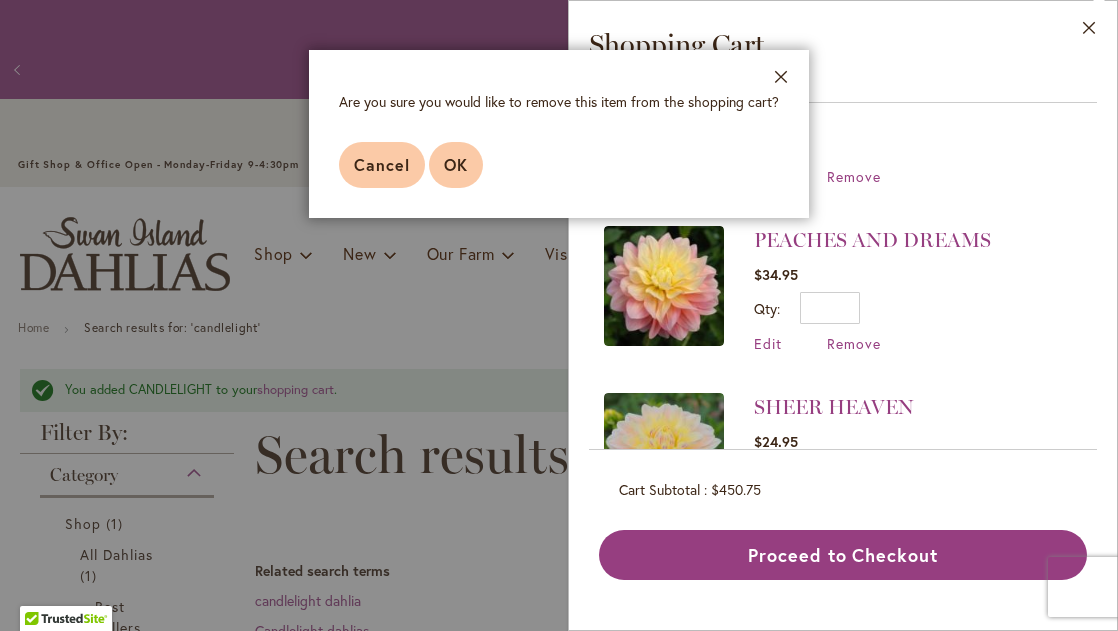 click on "OK" at bounding box center (456, 164) 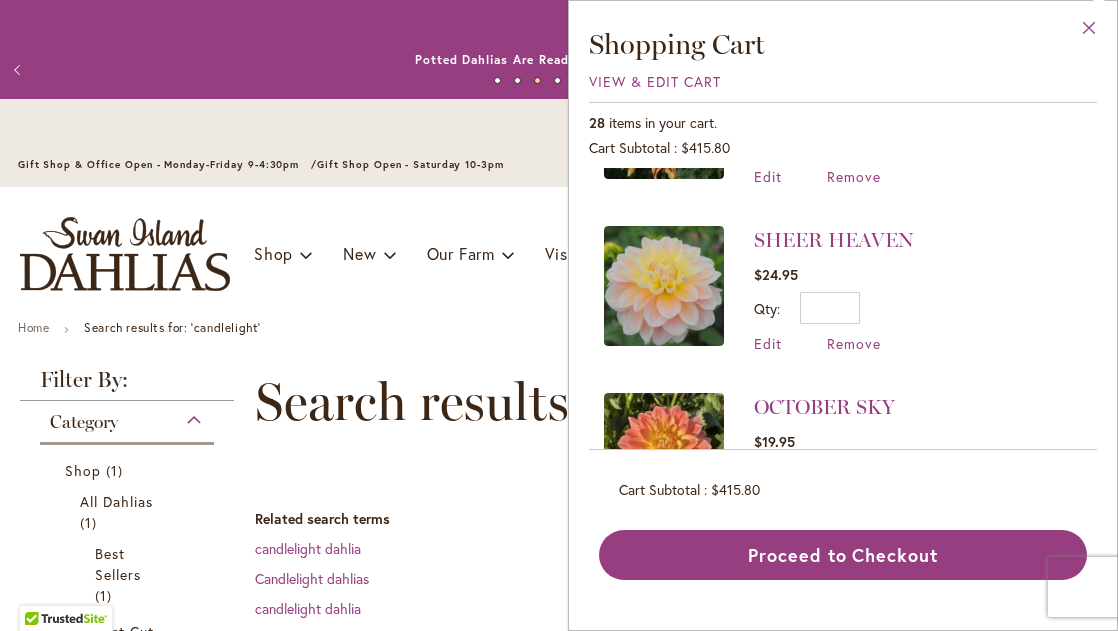 scroll, scrollTop: 0, scrollLeft: 0, axis: both 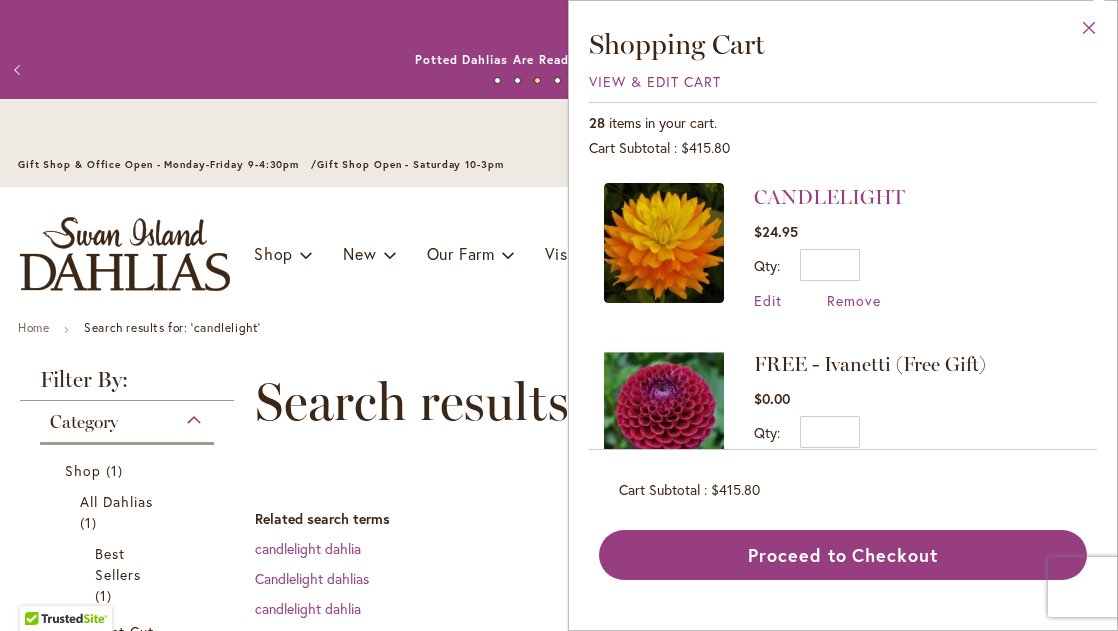click on "Close" at bounding box center (1089, 32) 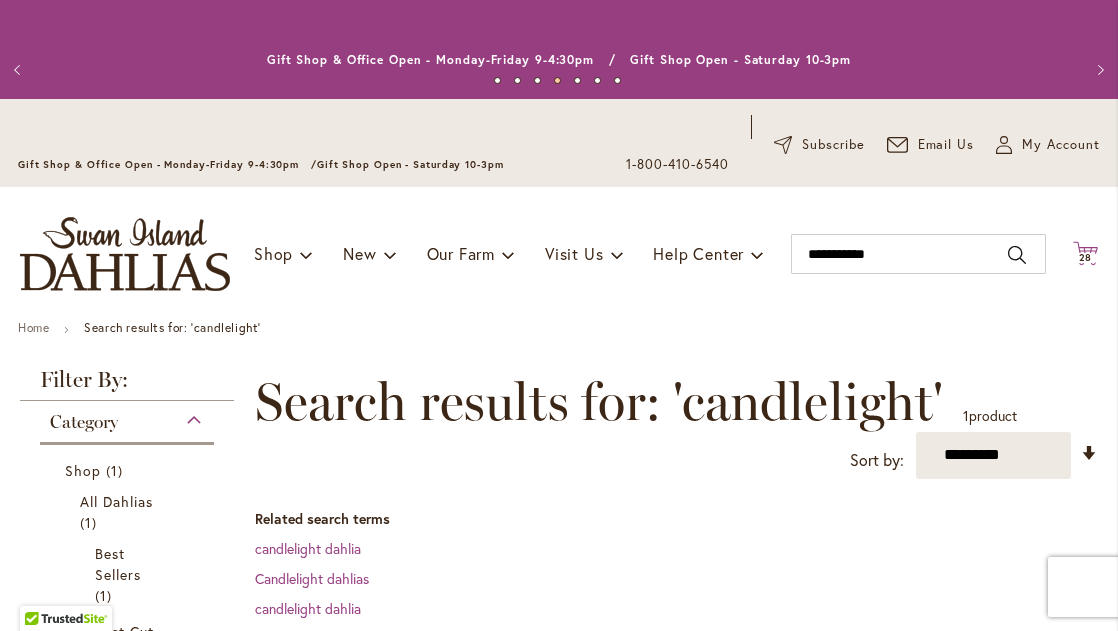 click on "28" at bounding box center [1086, 257] 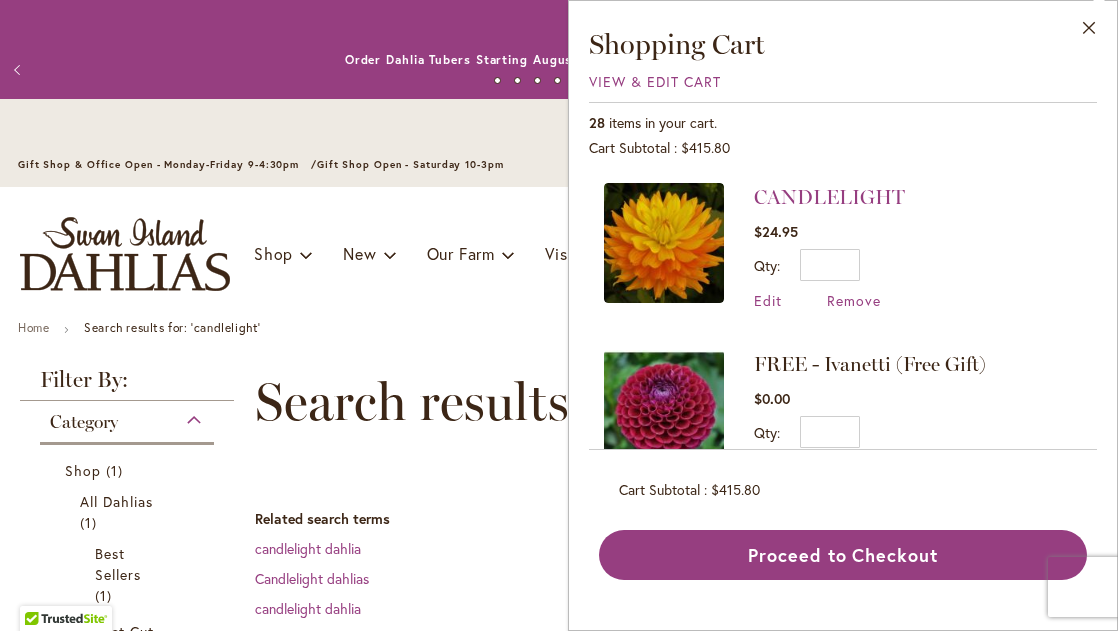 scroll, scrollTop: 0, scrollLeft: 0, axis: both 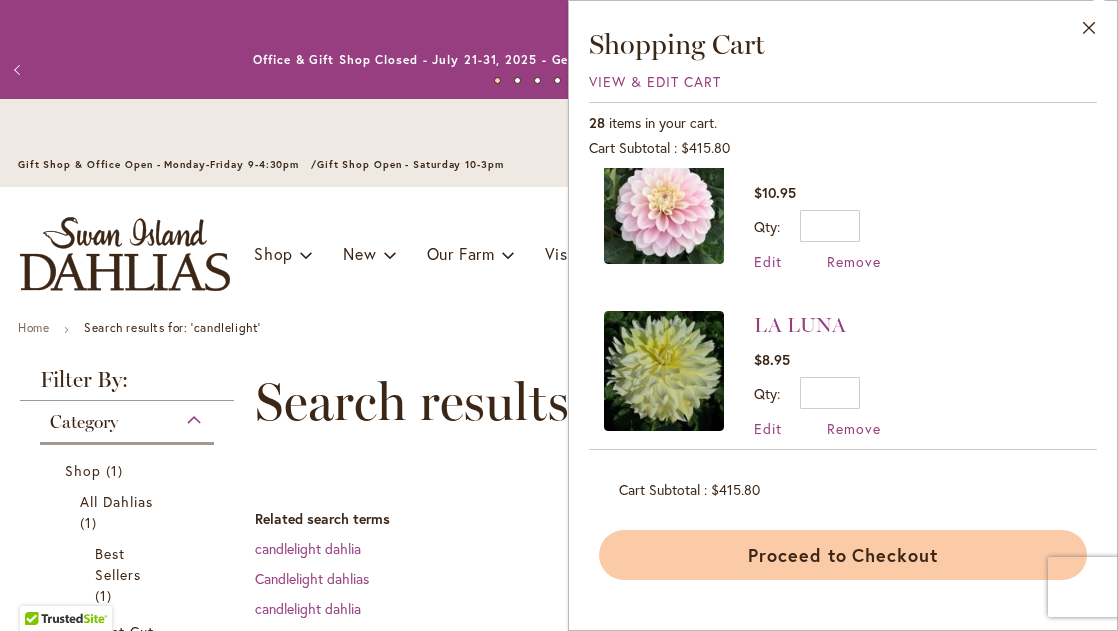 click on "Proceed to Checkout" at bounding box center (843, 555) 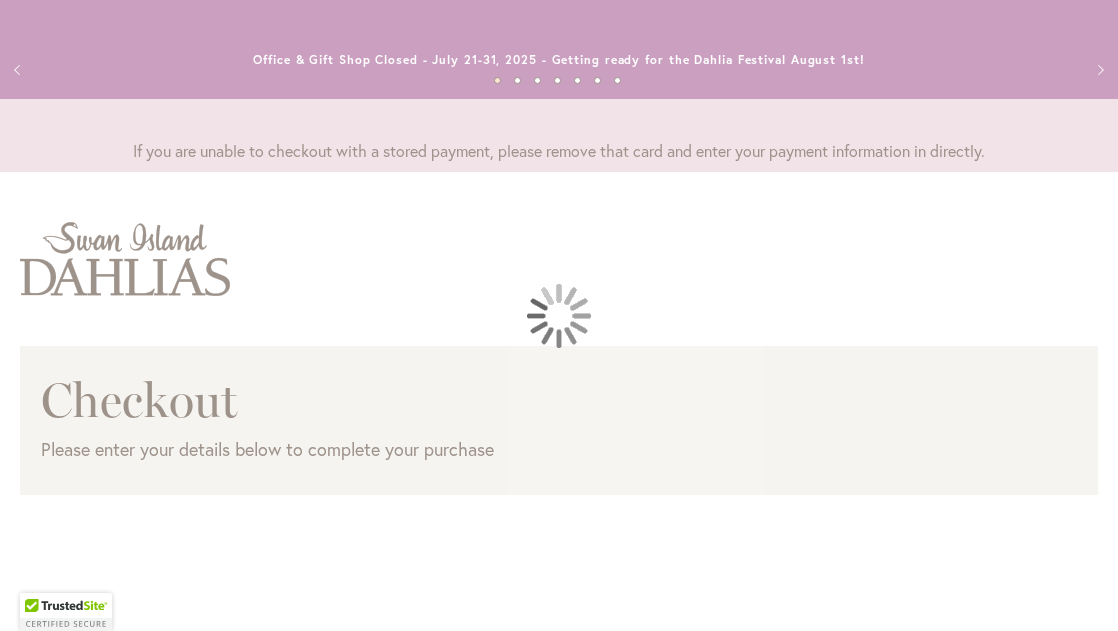 scroll, scrollTop: 0, scrollLeft: 0, axis: both 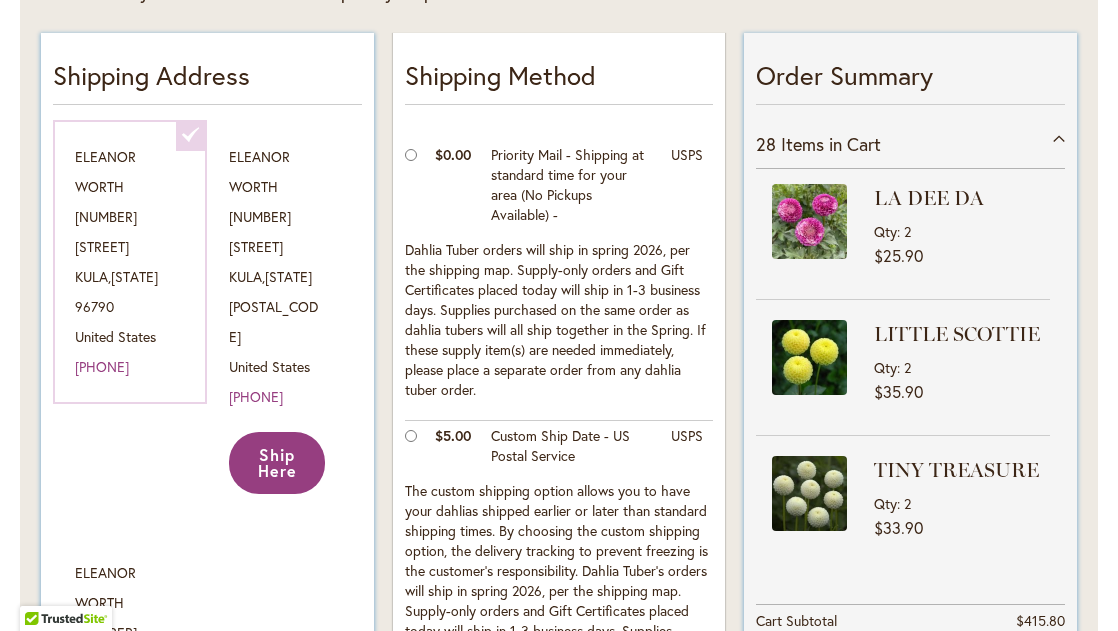 click on "Ship Here" 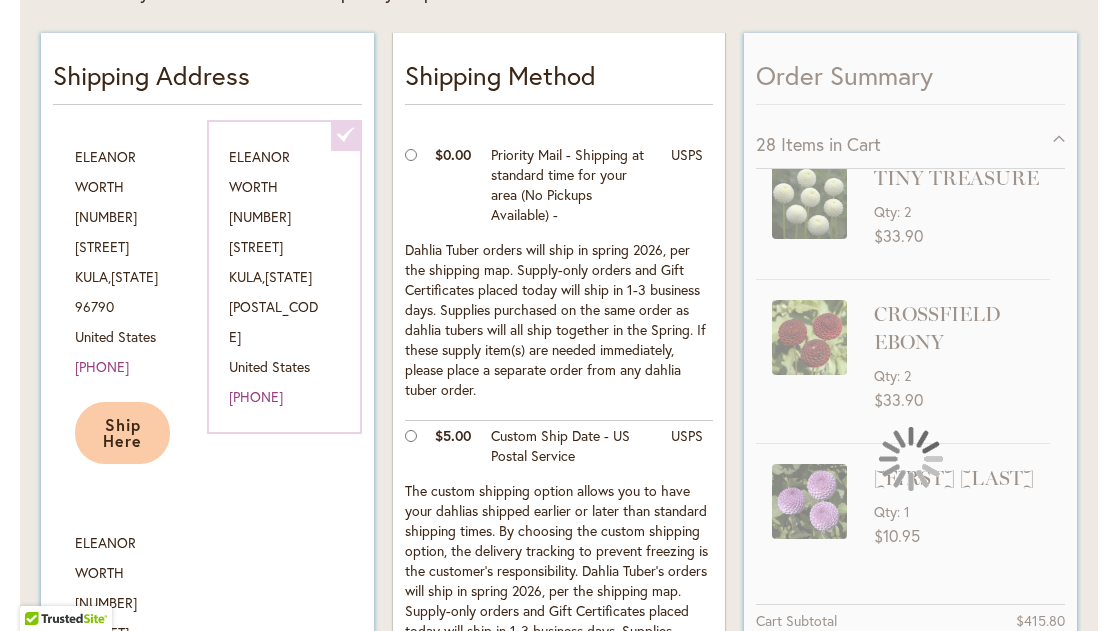 scroll, scrollTop: 308, scrollLeft: 0, axis: vertical 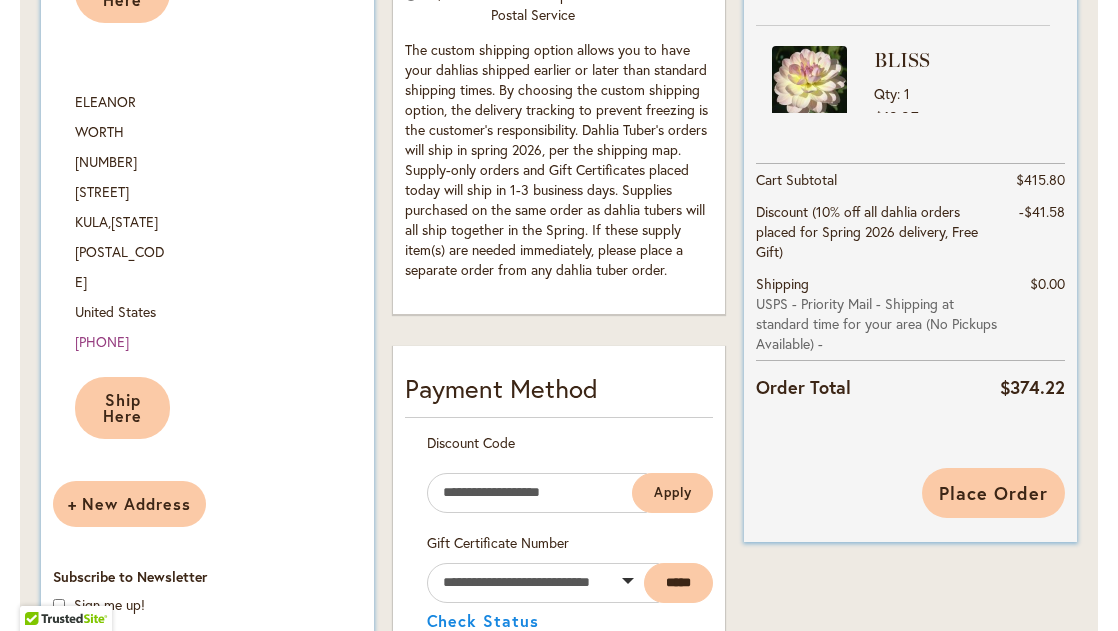 click on "Place Order" at bounding box center [993, 493] 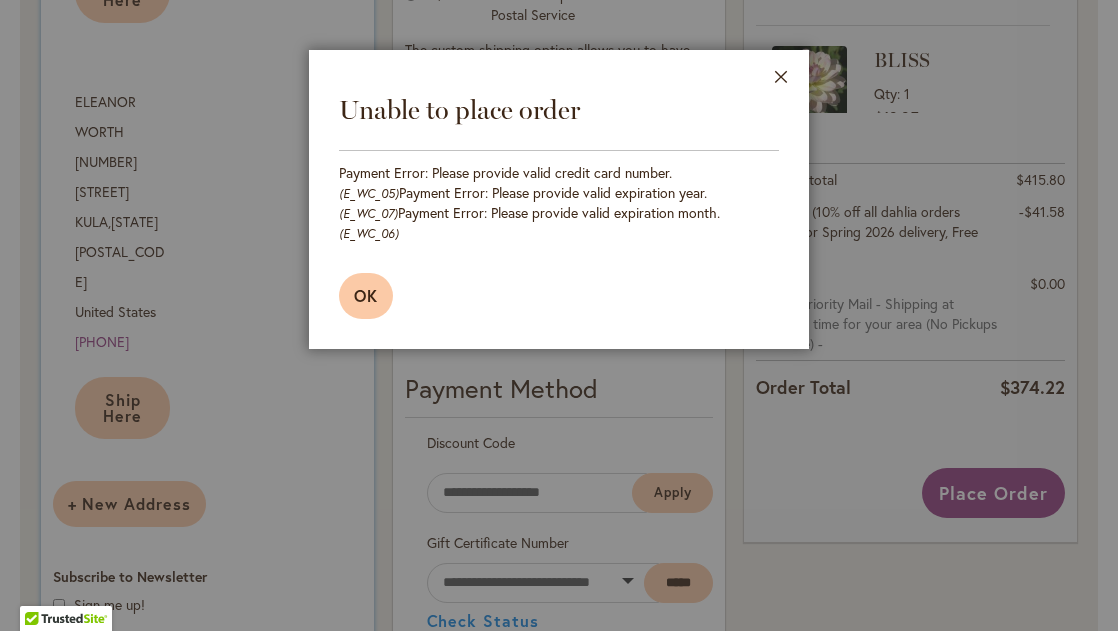 click on "OK" at bounding box center (366, 295) 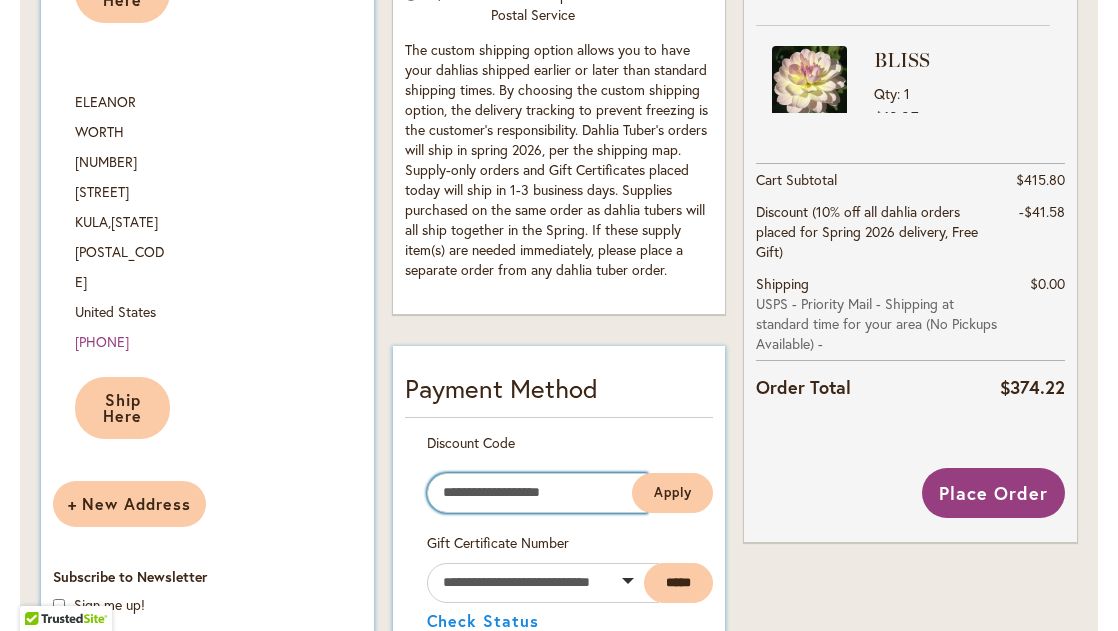 click on "Enter discount code" at bounding box center (537, 493) 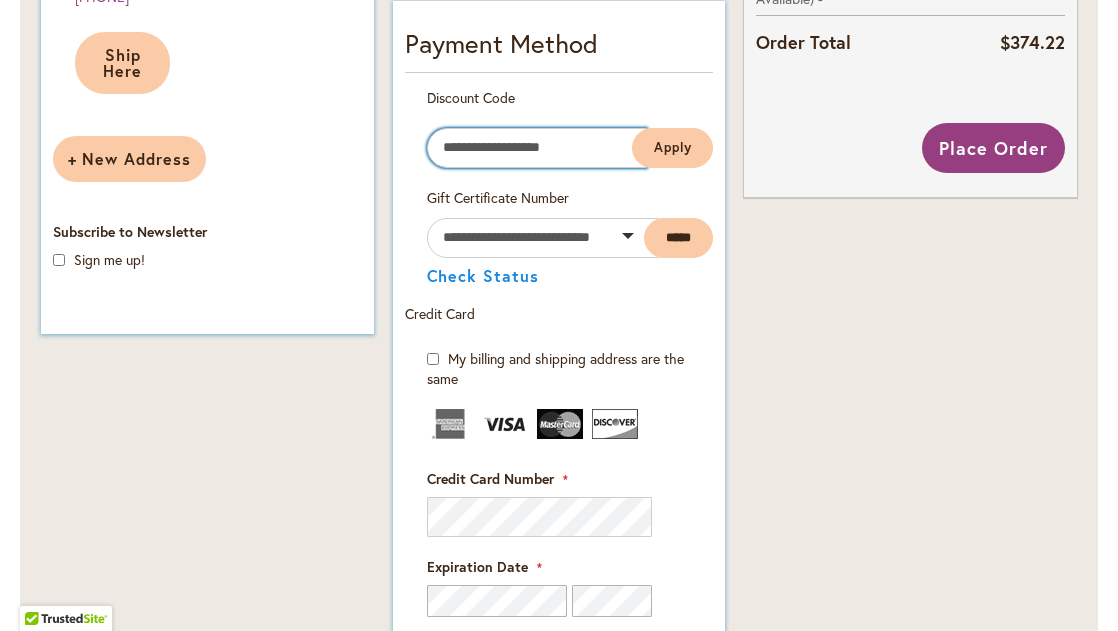 scroll, scrollTop: 1253, scrollLeft: 0, axis: vertical 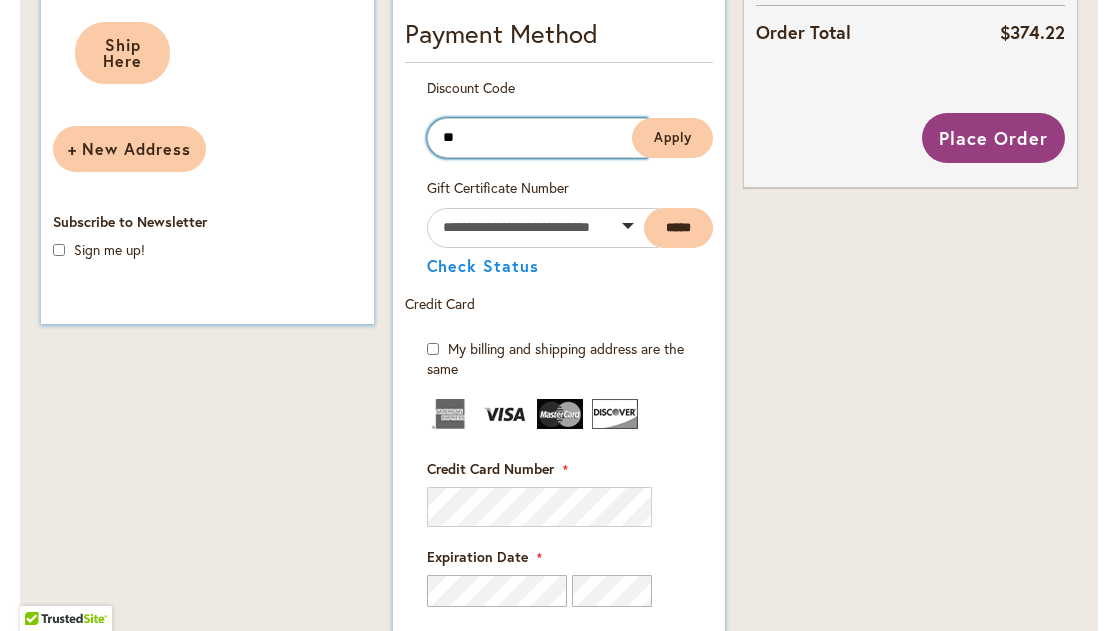 type on "*" 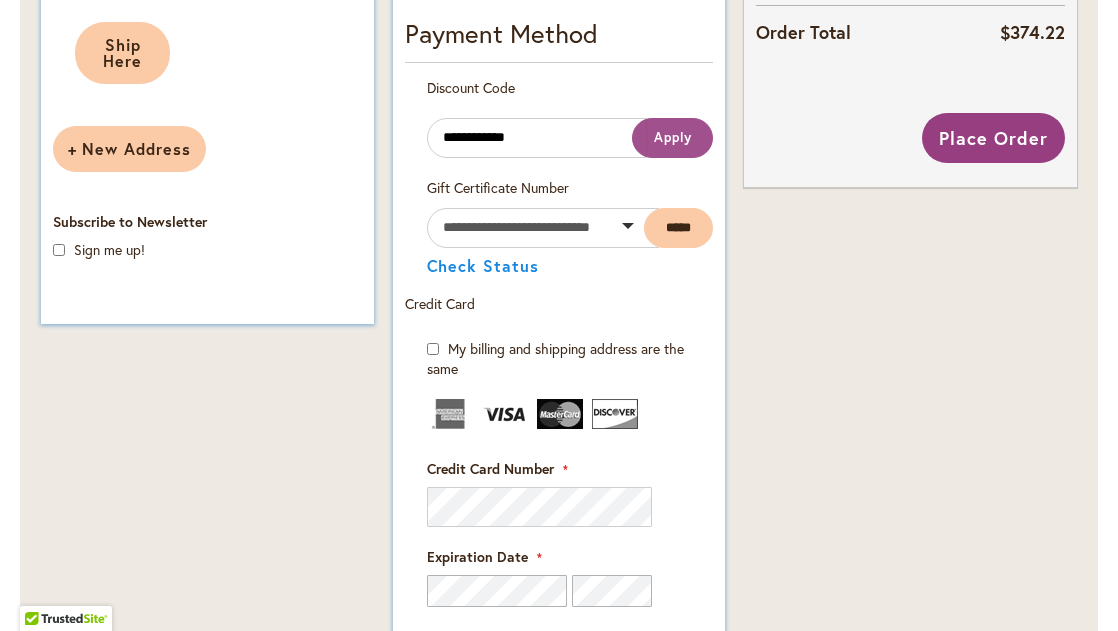 click on "Apply" at bounding box center [673, 137] 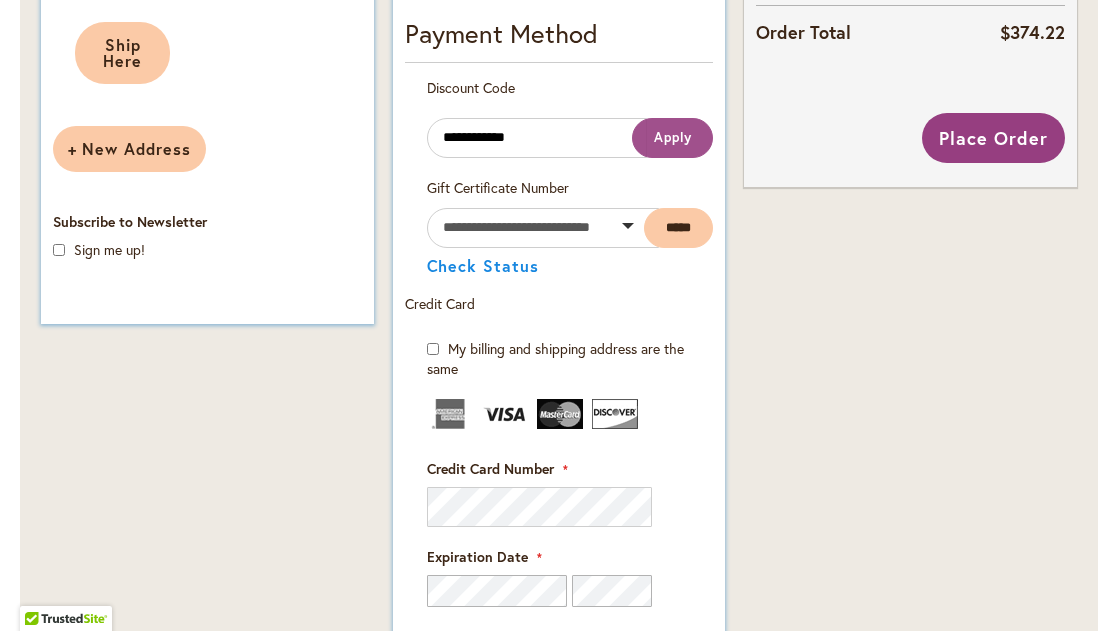 click on "Apply" at bounding box center [673, 137] 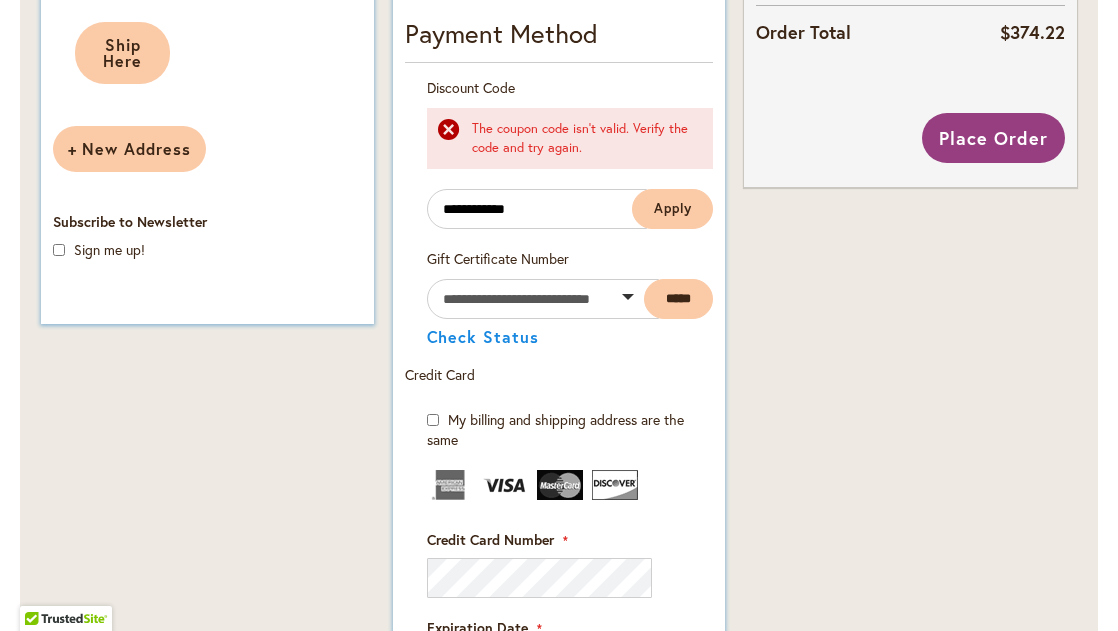 click on "The coupon code isn't valid. Verify the code and try again." at bounding box center (583, 138) 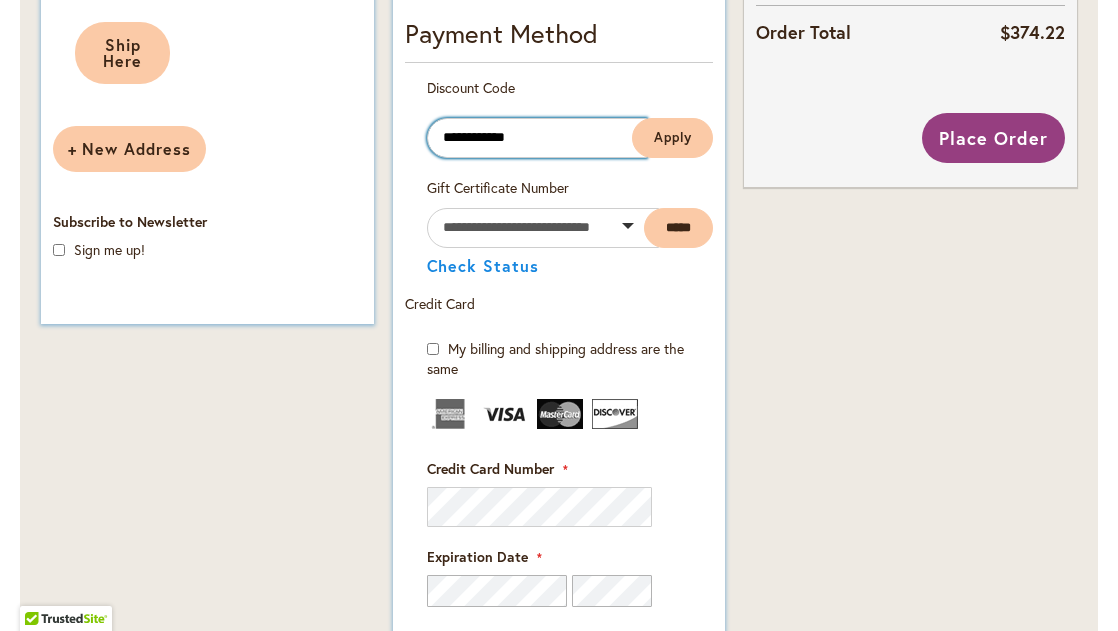 click on "**********" at bounding box center [537, 138] 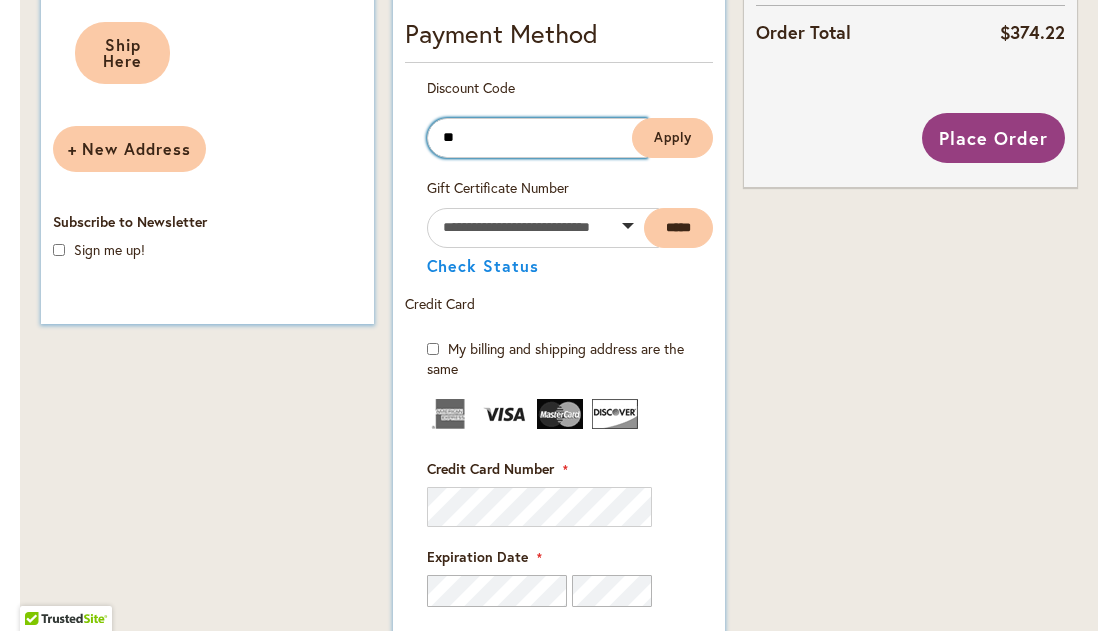 type on "*" 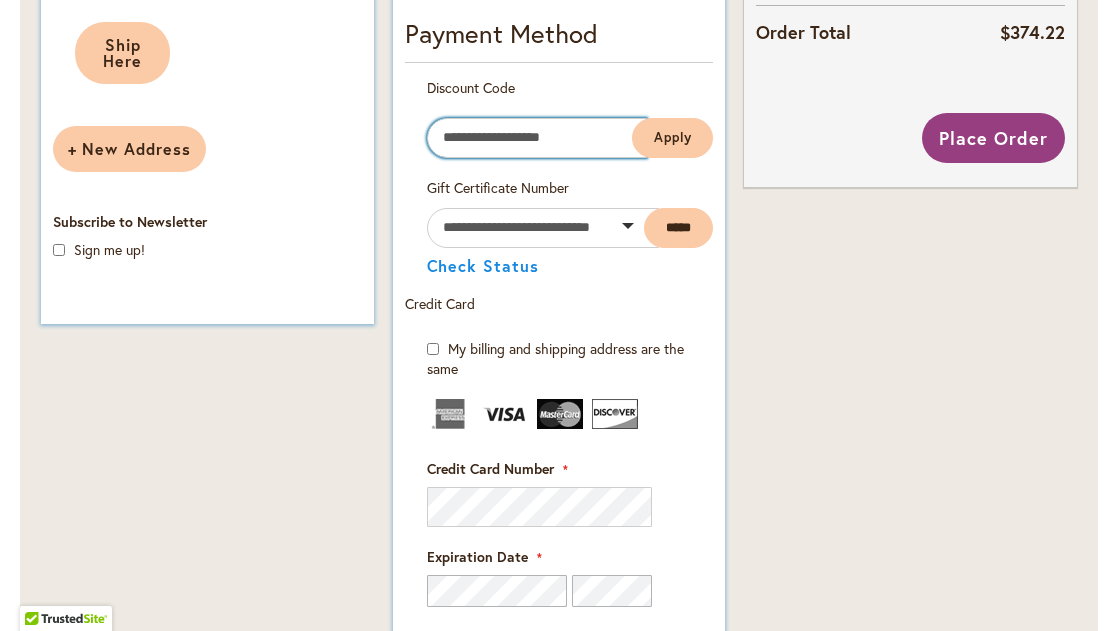 type 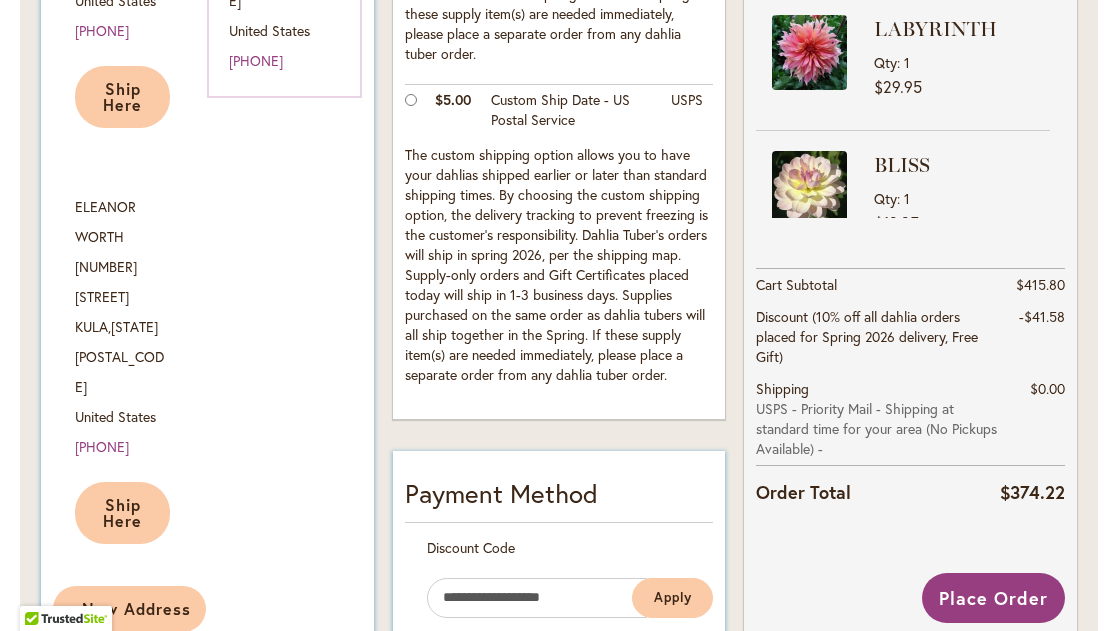 scroll, scrollTop: 789, scrollLeft: 0, axis: vertical 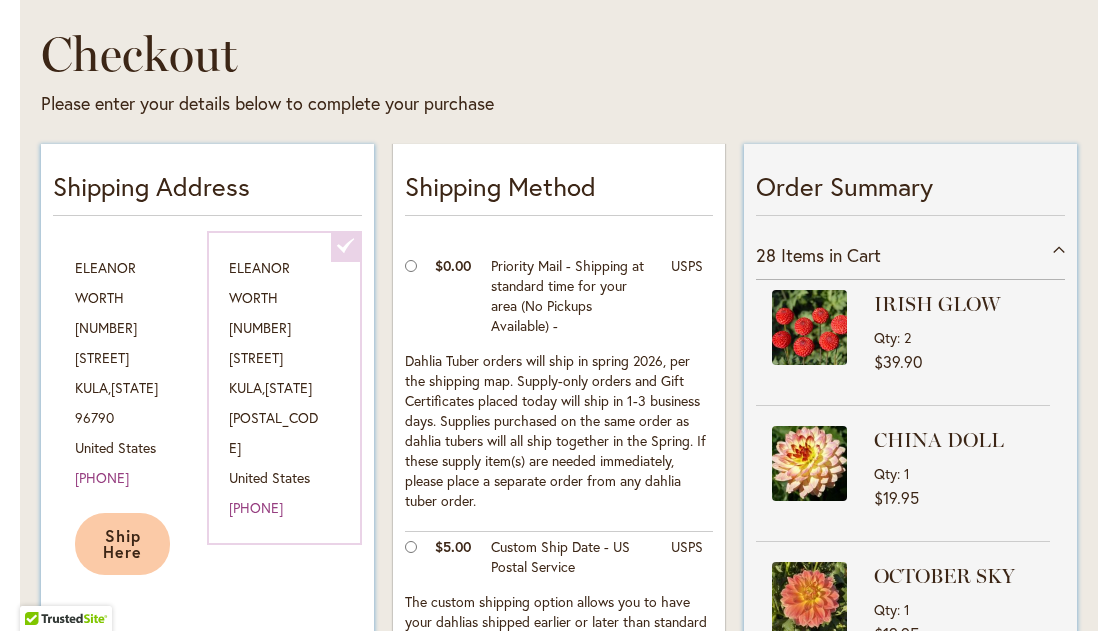 click on "Qty
2" at bounding box center [959, 337] 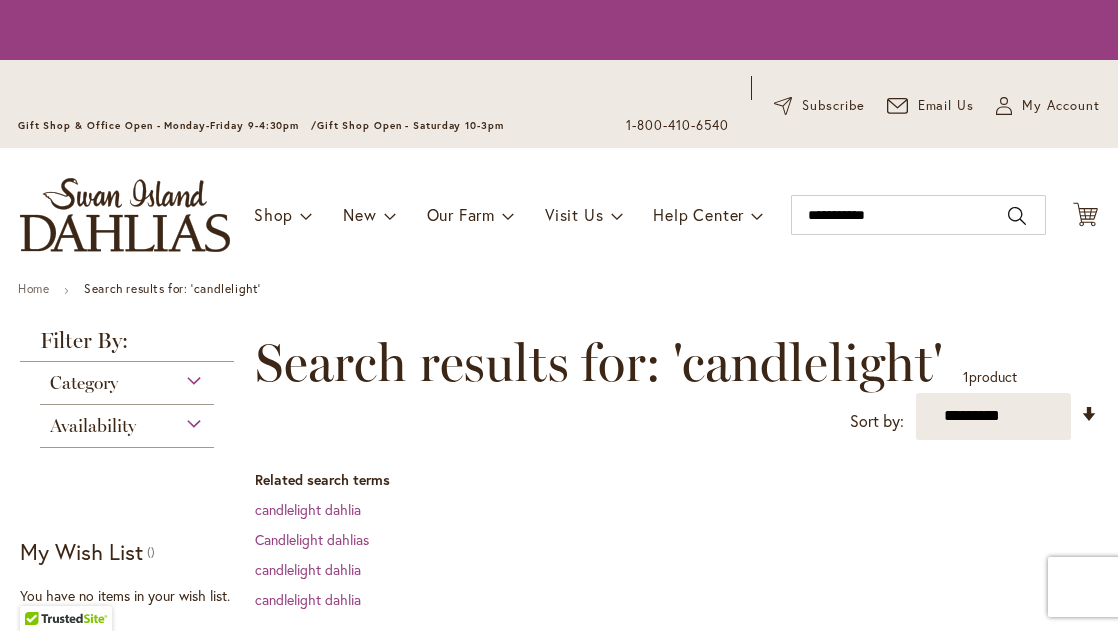 scroll, scrollTop: 0, scrollLeft: 0, axis: both 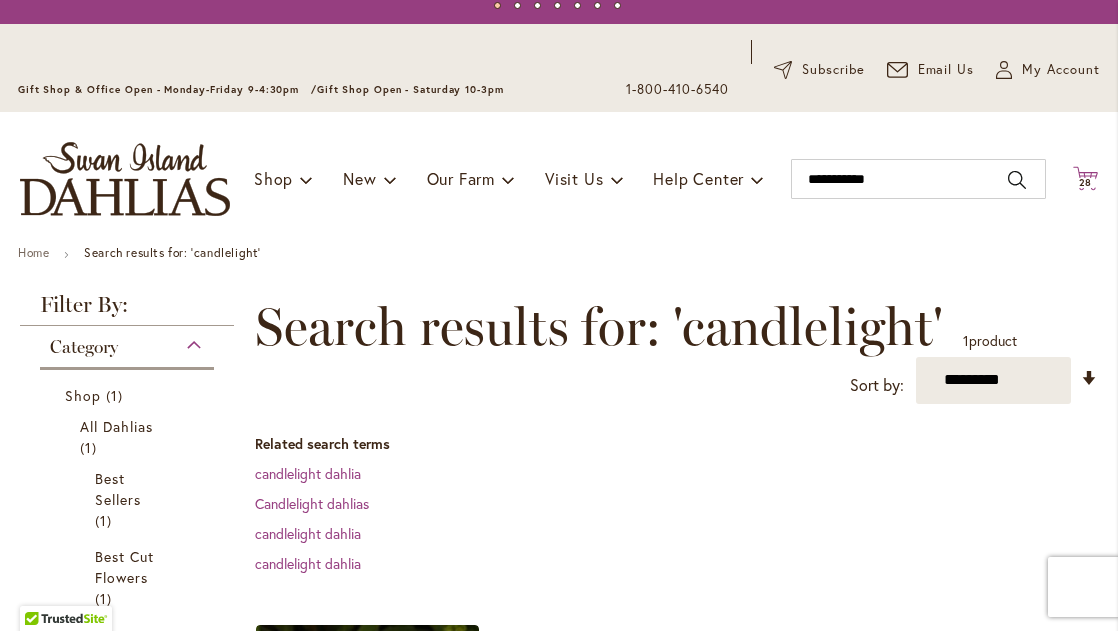 click on "28" at bounding box center (1086, 182) 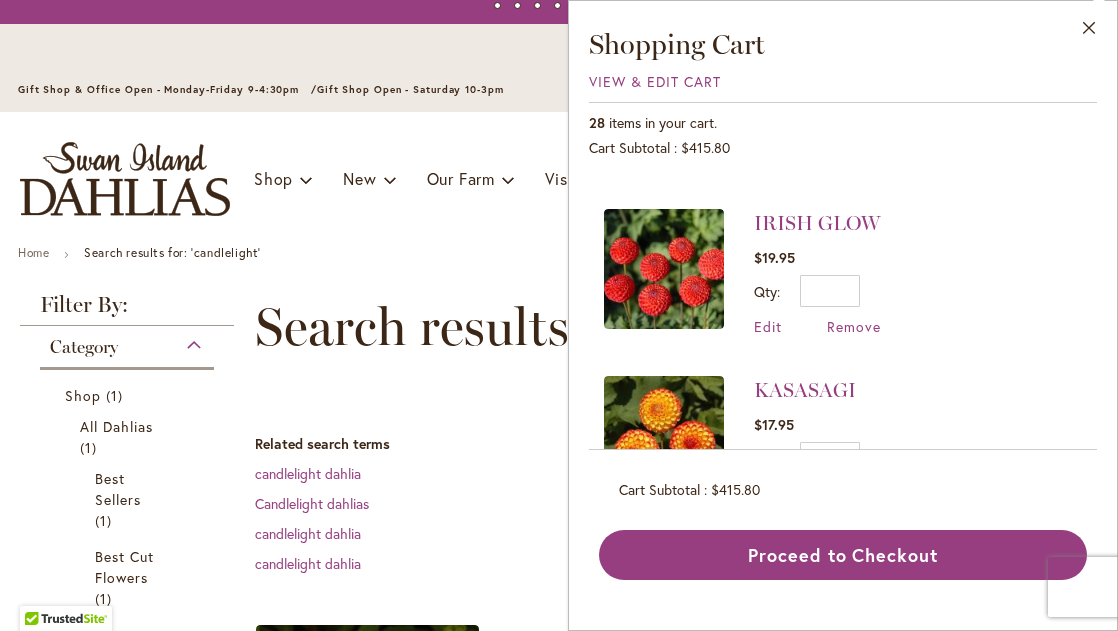 scroll, scrollTop: 2647, scrollLeft: 0, axis: vertical 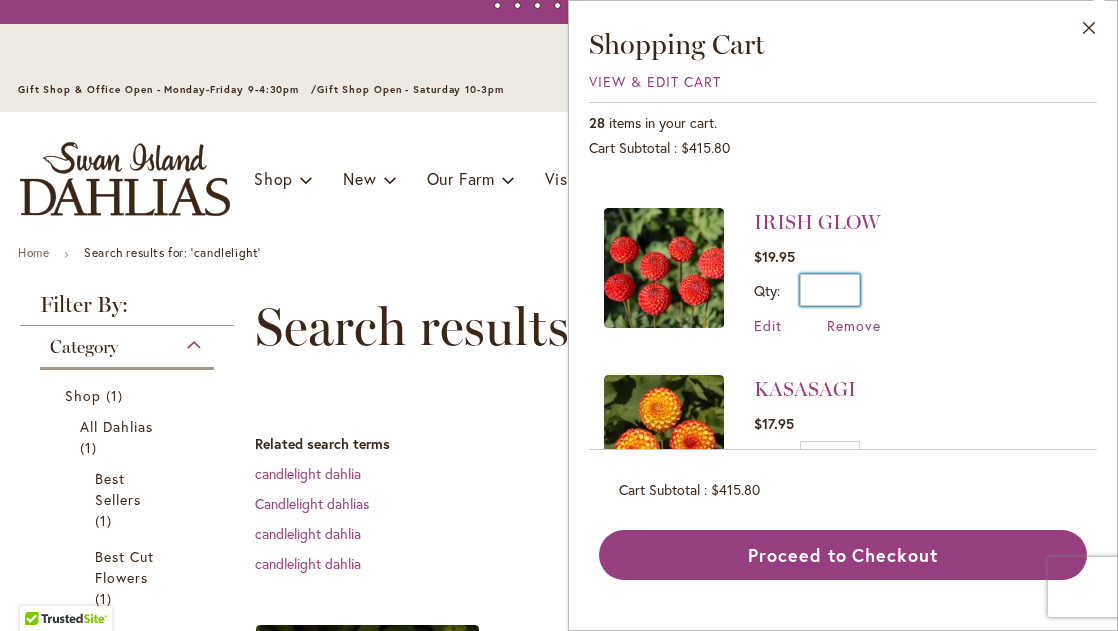 click on "*" at bounding box center [830, 290] 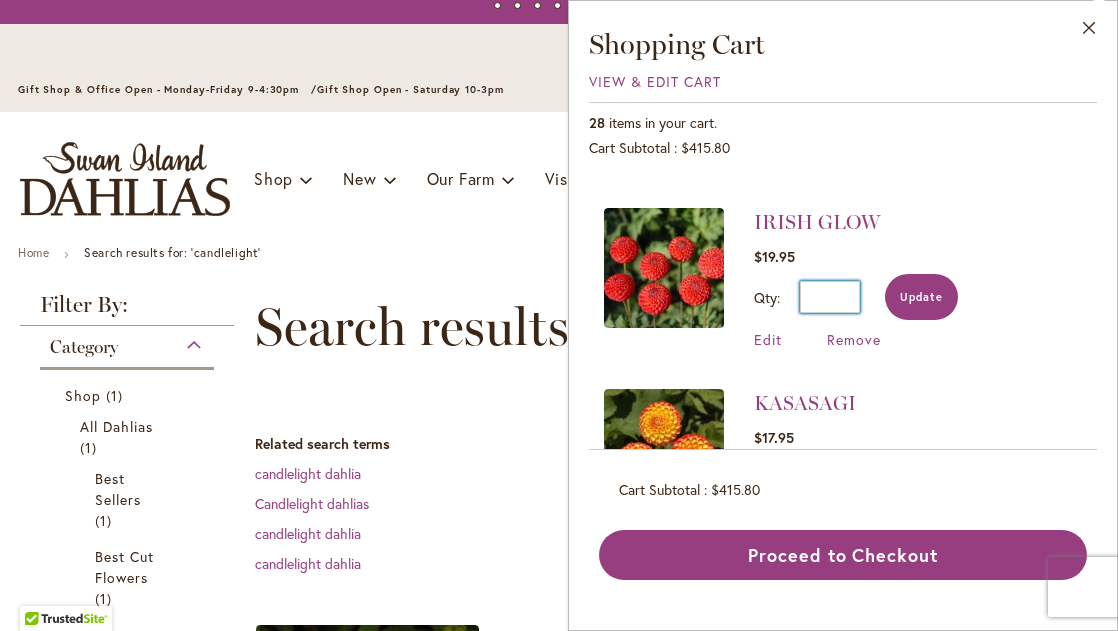 type on "*" 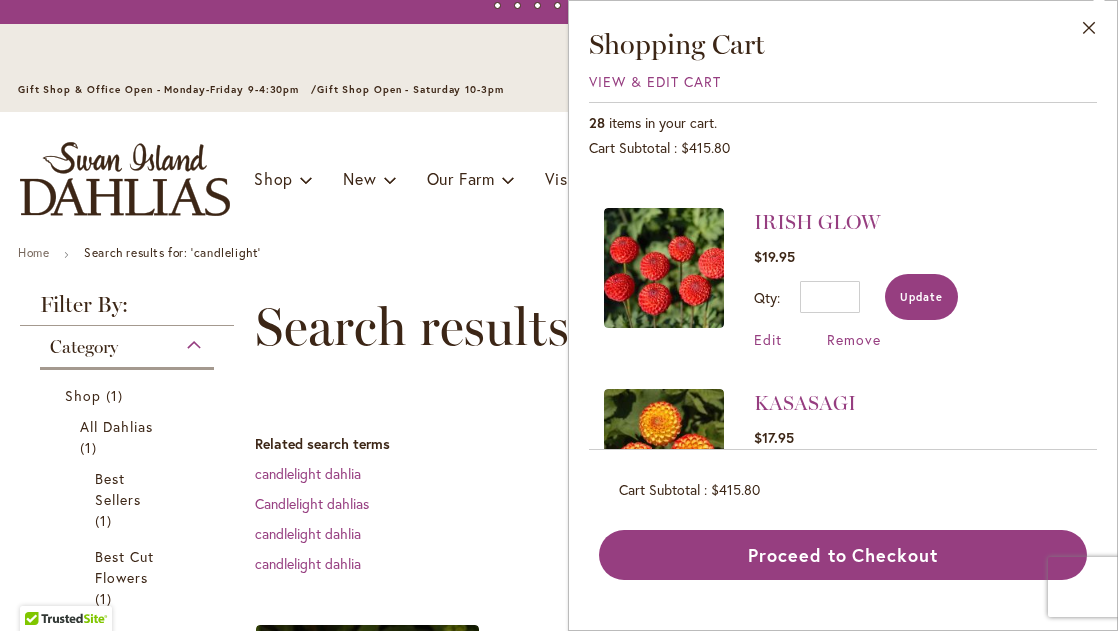 click on "Update" at bounding box center [921, 297] 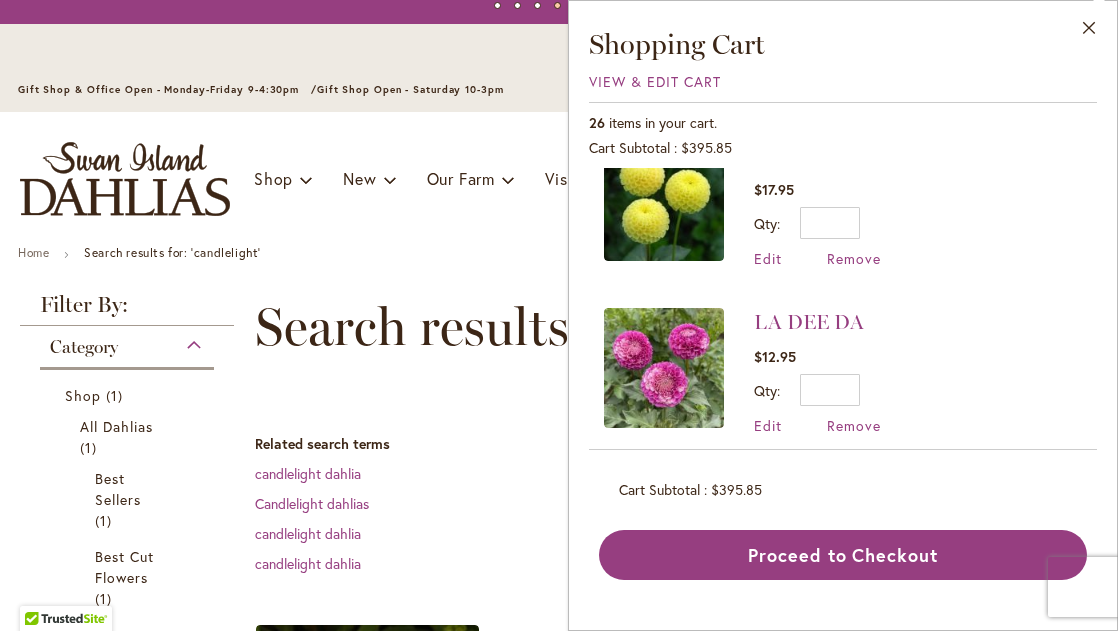 scroll, scrollTop: 3381, scrollLeft: 0, axis: vertical 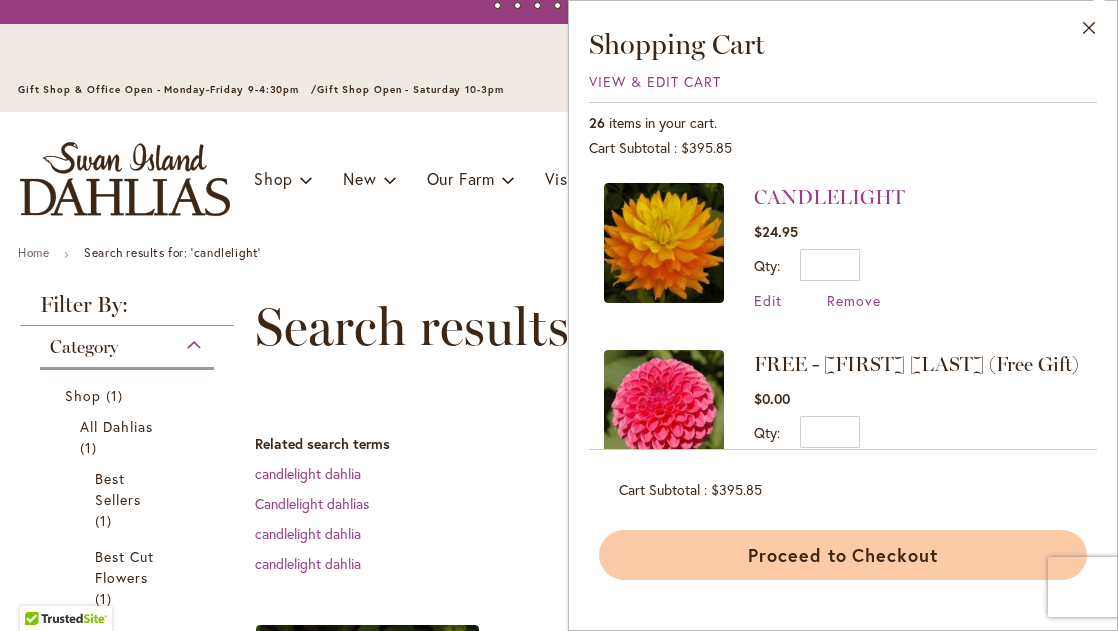 click on "Proceed to Checkout" at bounding box center (843, 555) 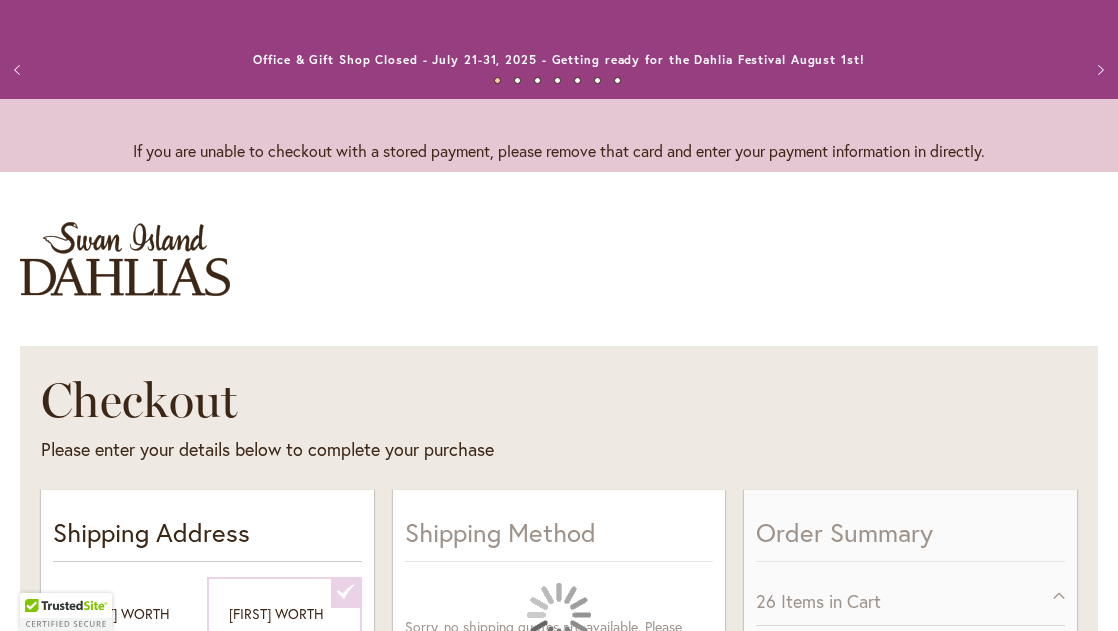 scroll, scrollTop: 0, scrollLeft: 0, axis: both 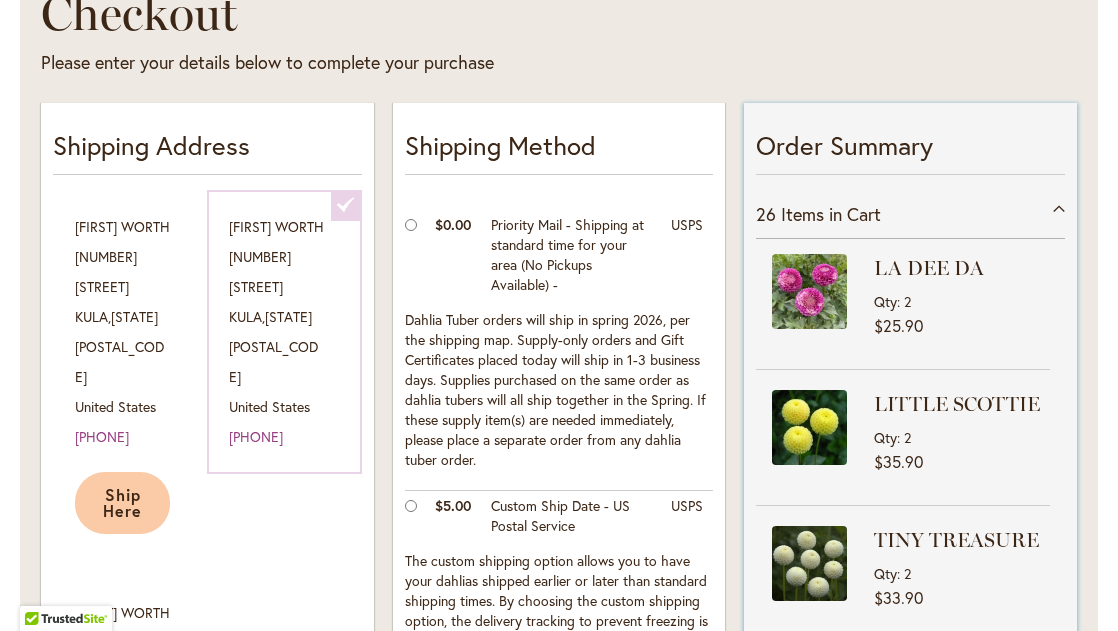 click at bounding box center (809, 427) 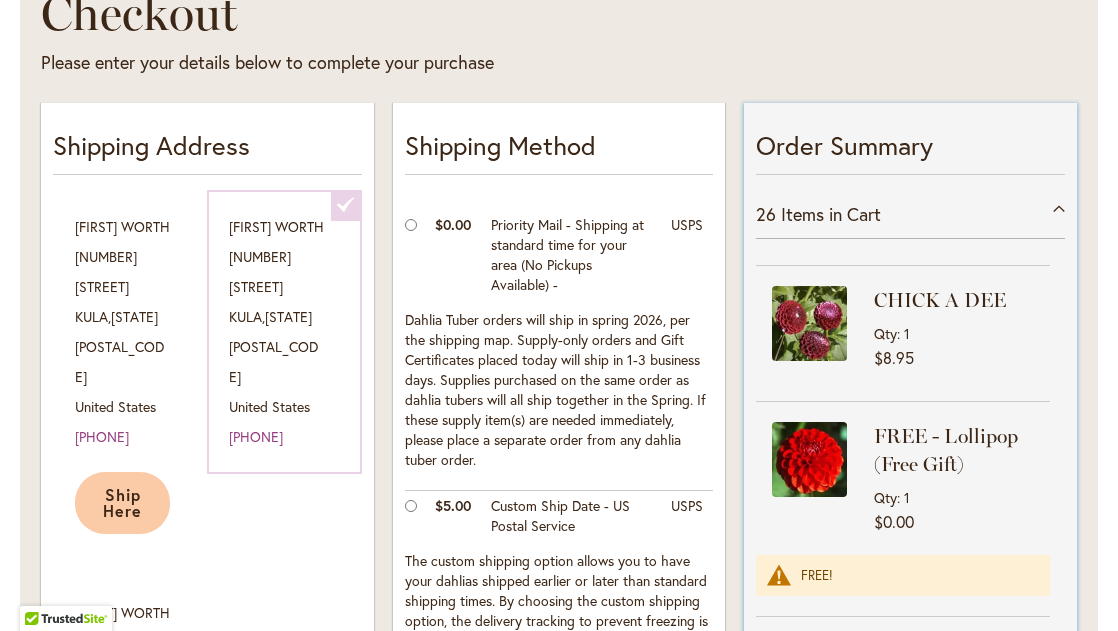 scroll, scrollTop: 2312, scrollLeft: 0, axis: vertical 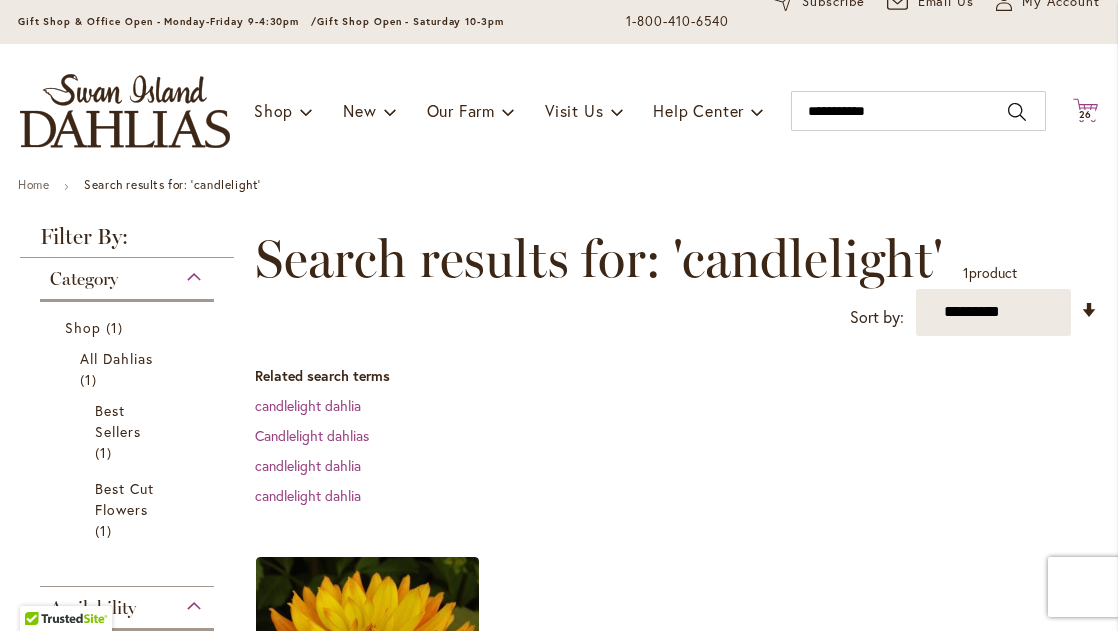 click on "26" at bounding box center [1086, 114] 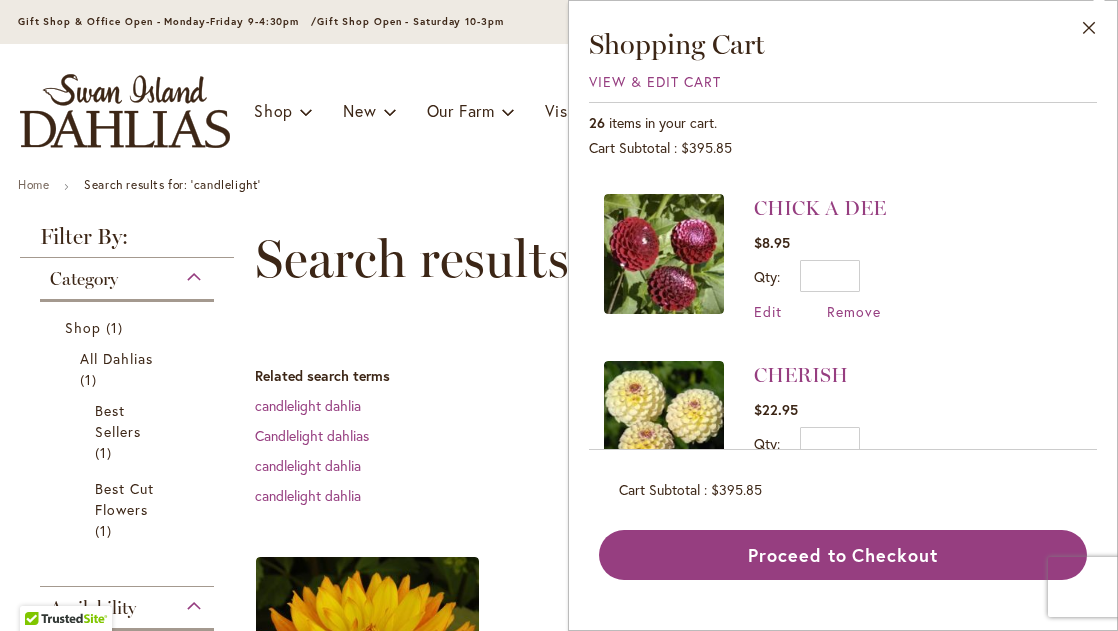 scroll, scrollTop: 698, scrollLeft: 0, axis: vertical 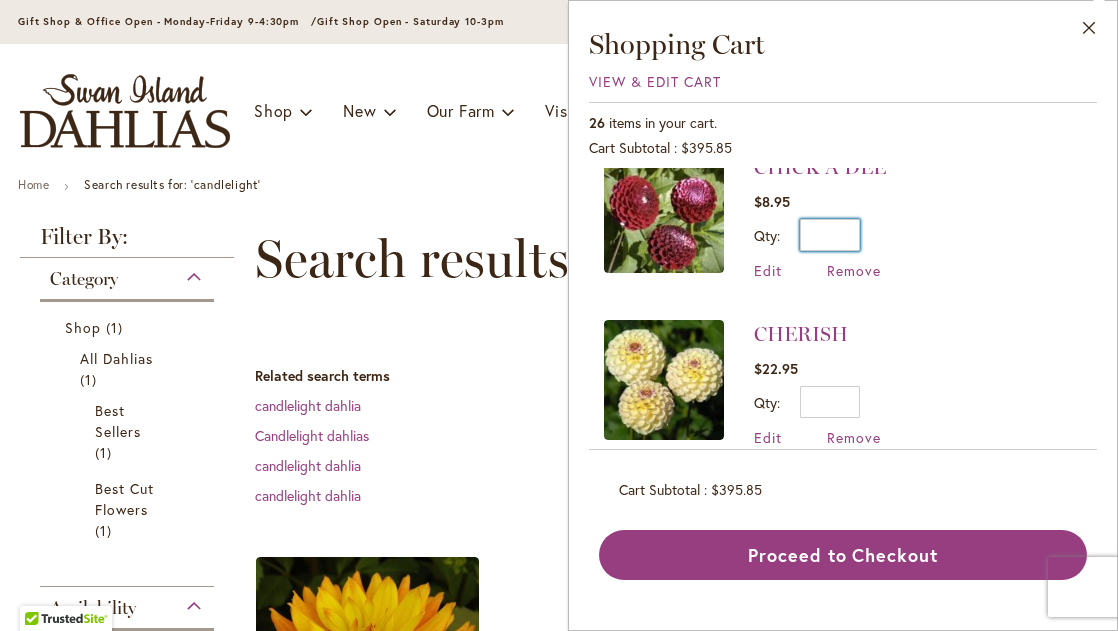 click on "*" at bounding box center [830, 235] 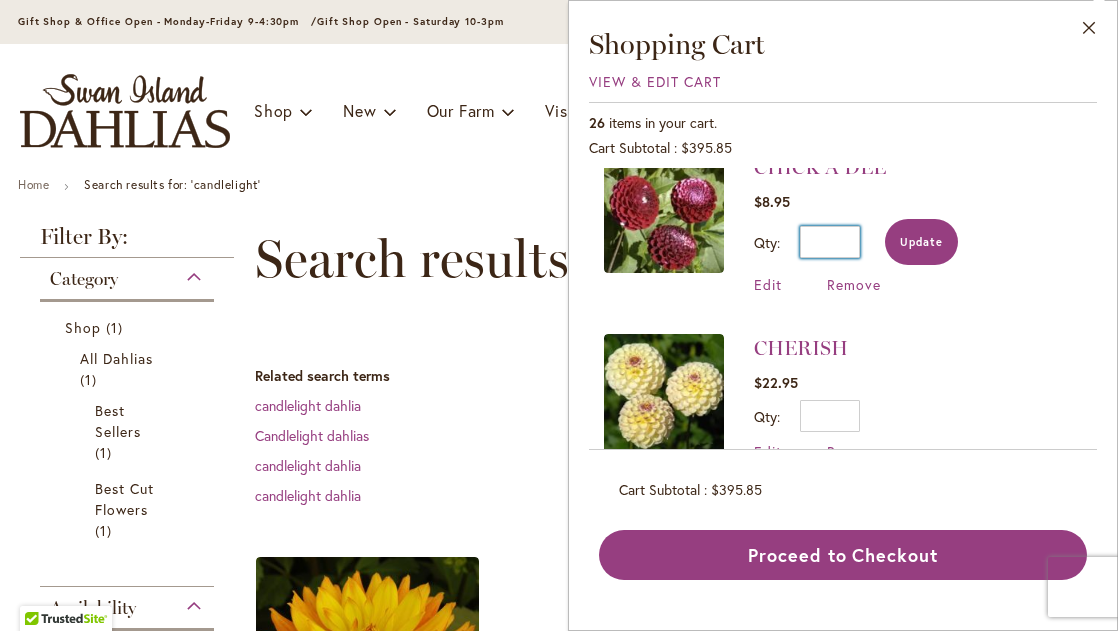 type on "*" 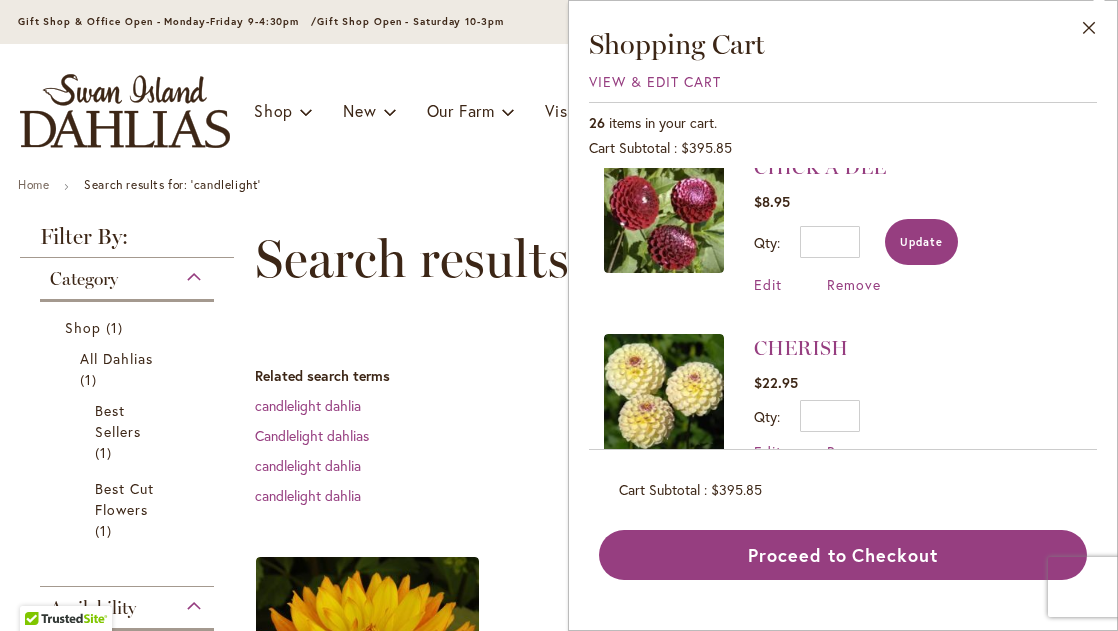 click on "Update" at bounding box center (921, 242) 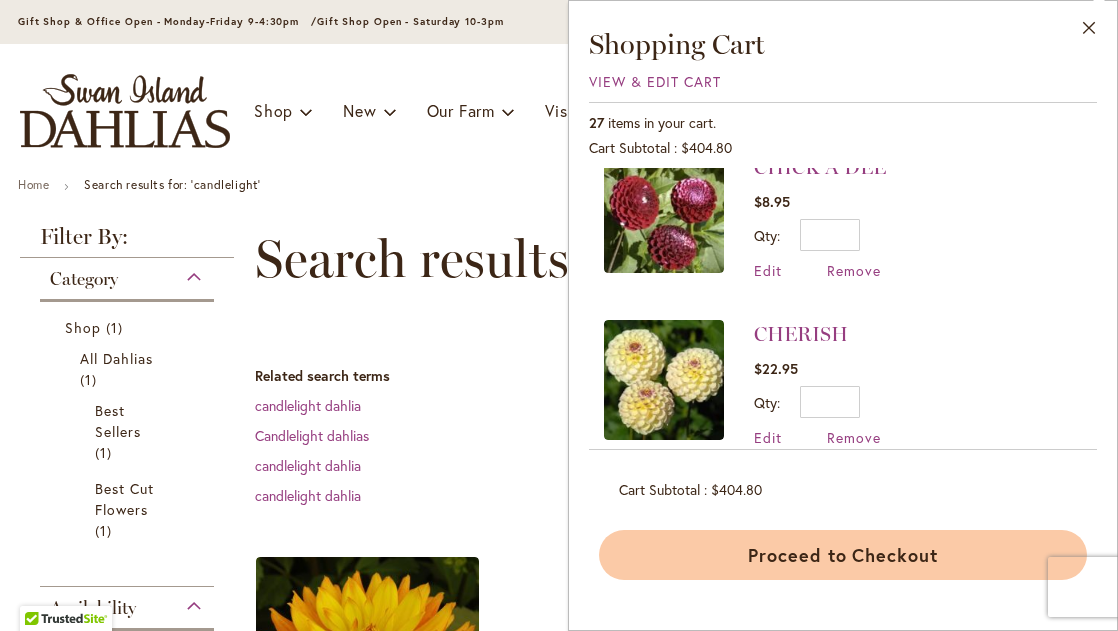 scroll, scrollTop: 0, scrollLeft: 0, axis: both 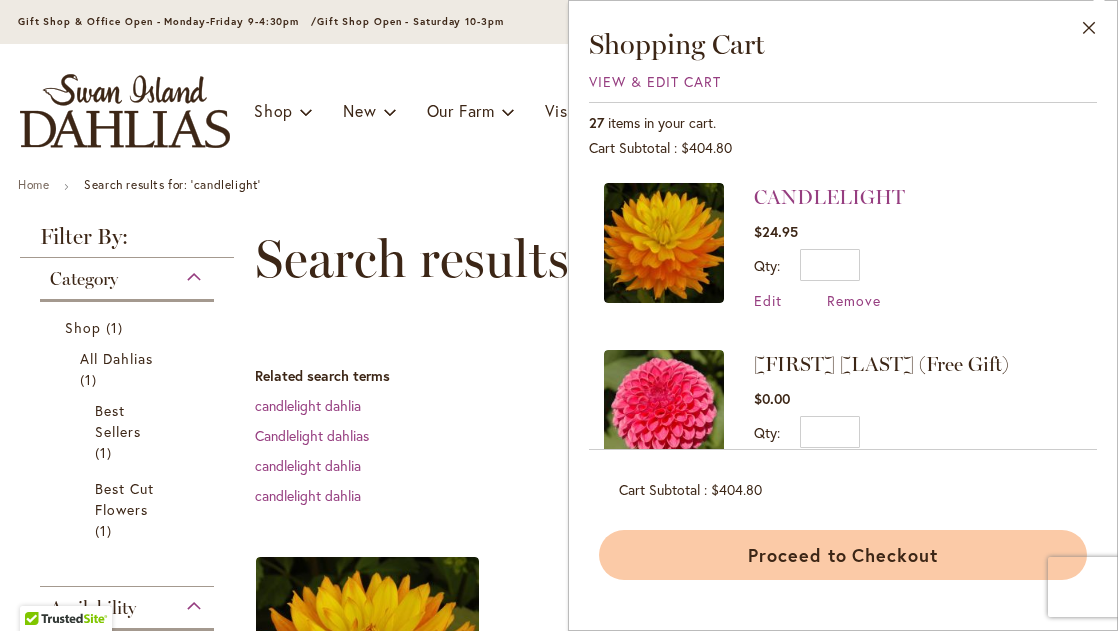click on "Proceed to Checkout" at bounding box center [843, 555] 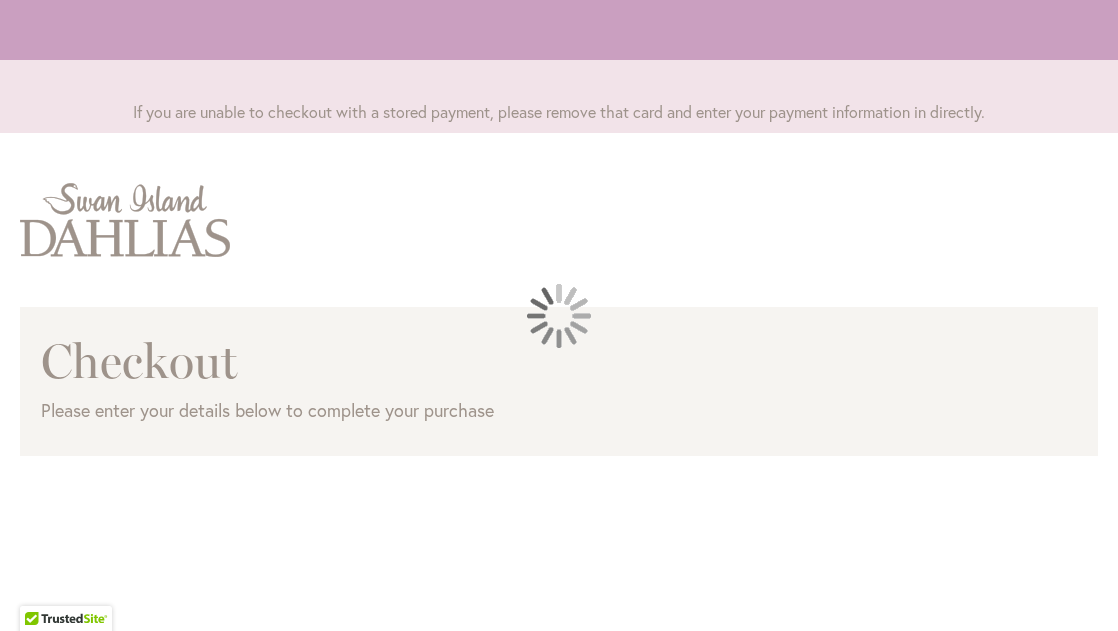 scroll, scrollTop: 0, scrollLeft: 0, axis: both 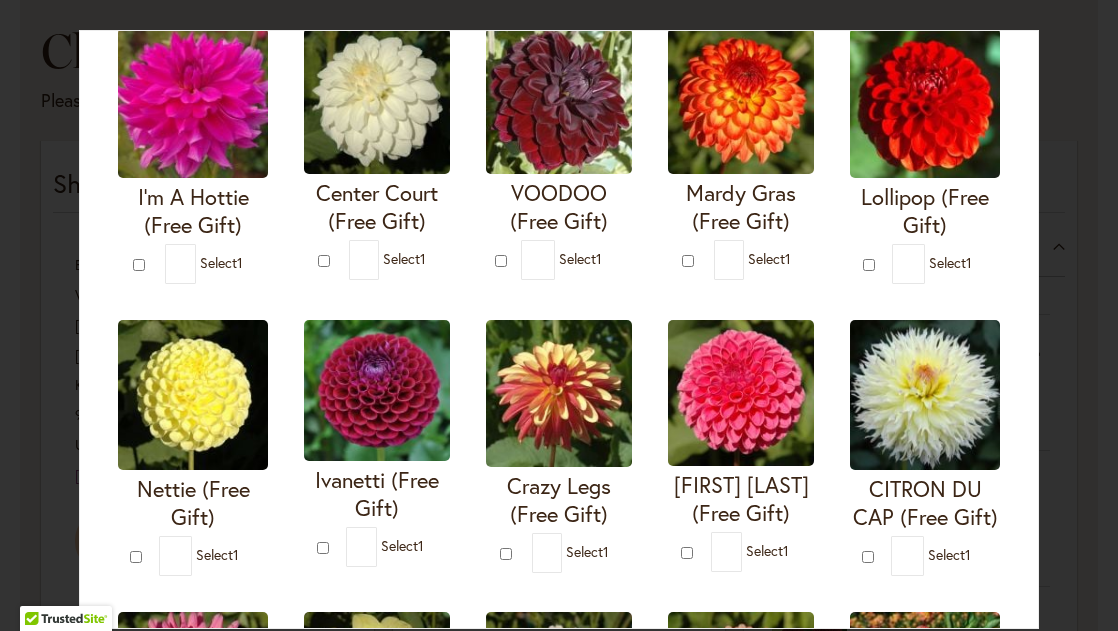 click at bounding box center (377, 390) 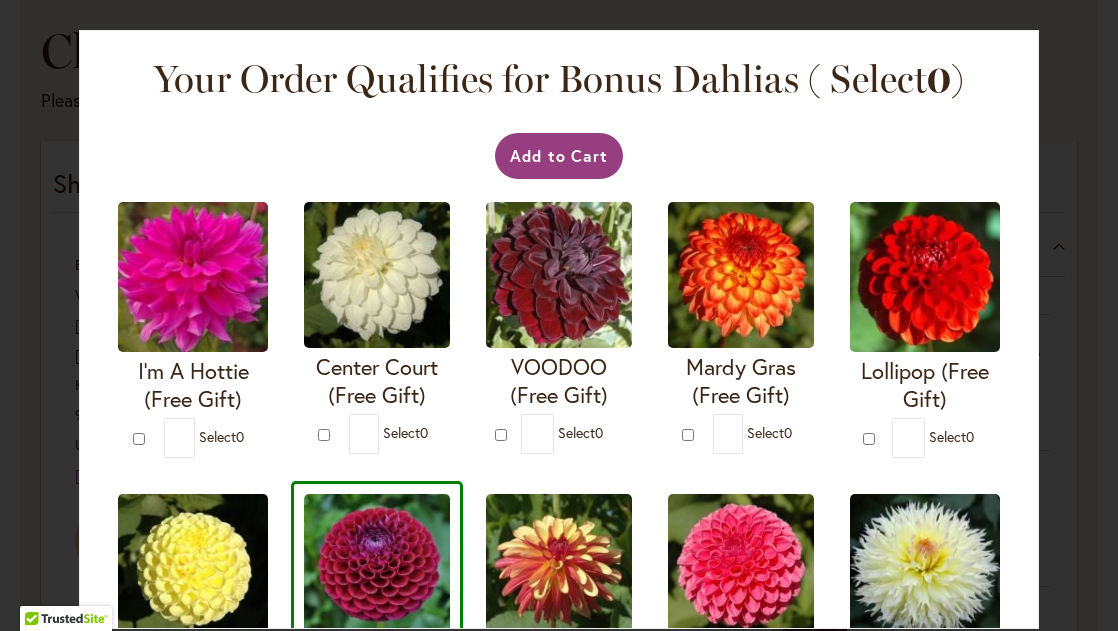 scroll, scrollTop: 0, scrollLeft: 0, axis: both 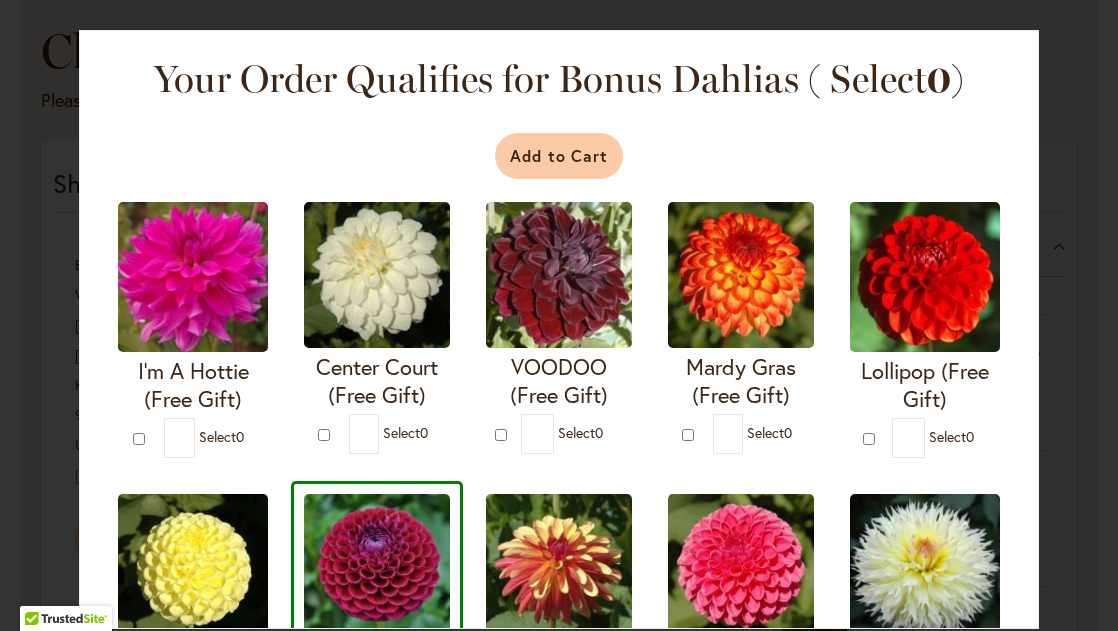 click on "Add to Cart" at bounding box center (559, 156) 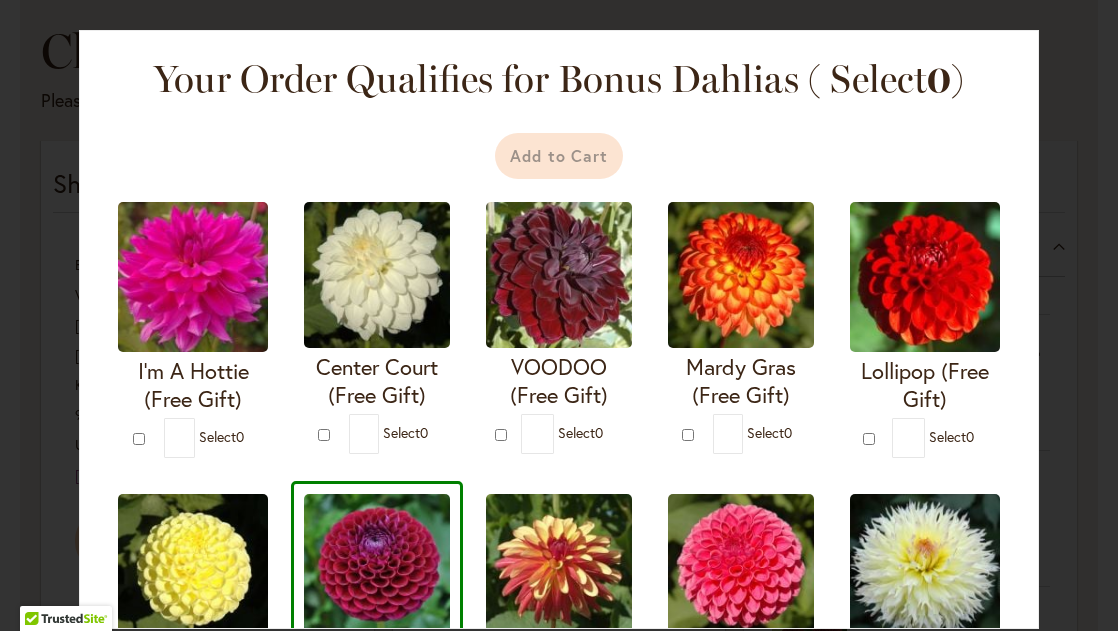 click on "Add to Cart" at bounding box center [559, 156] 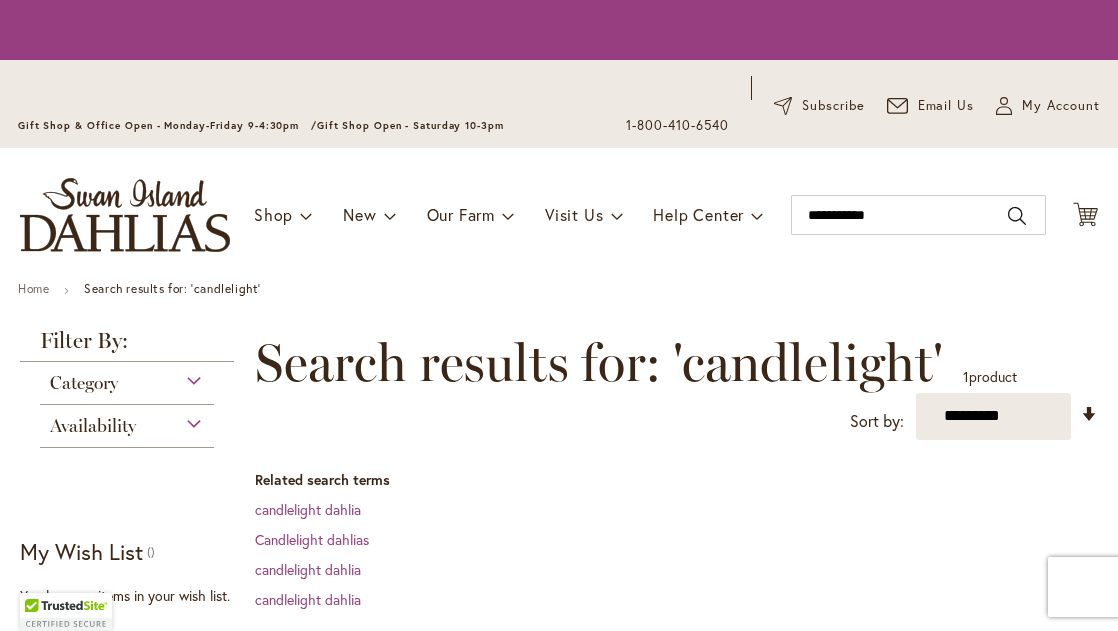 scroll, scrollTop: 0, scrollLeft: 0, axis: both 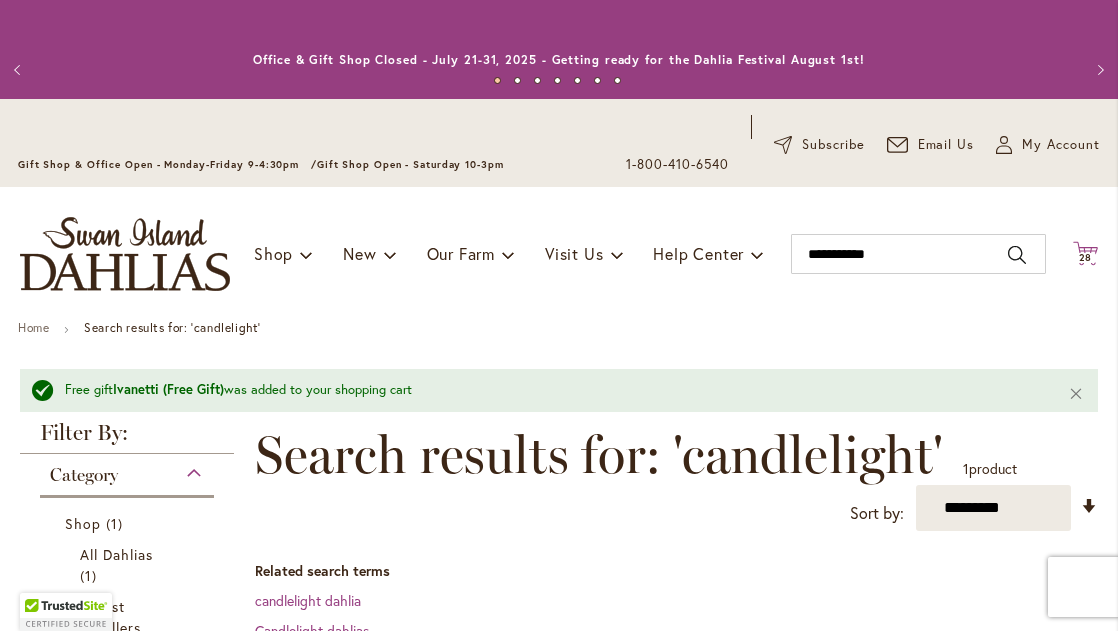 click on "28" at bounding box center (1086, 257) 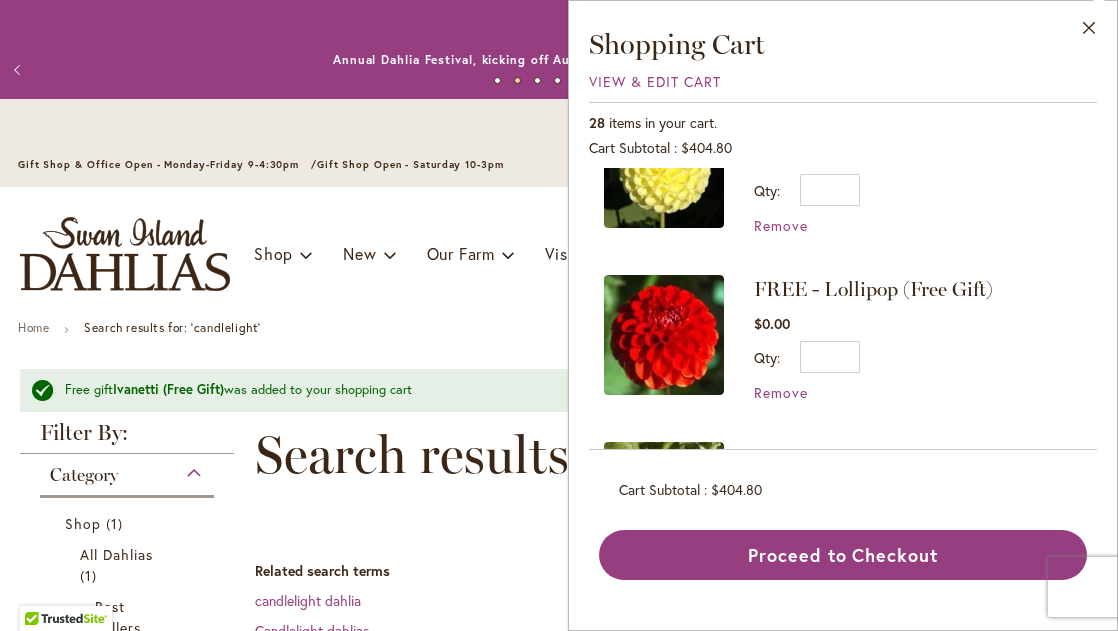 click on "FREE -  Lollipop (Free Gift)
$0.00
Qty
*
Update
Remove" at bounding box center [843, 338] 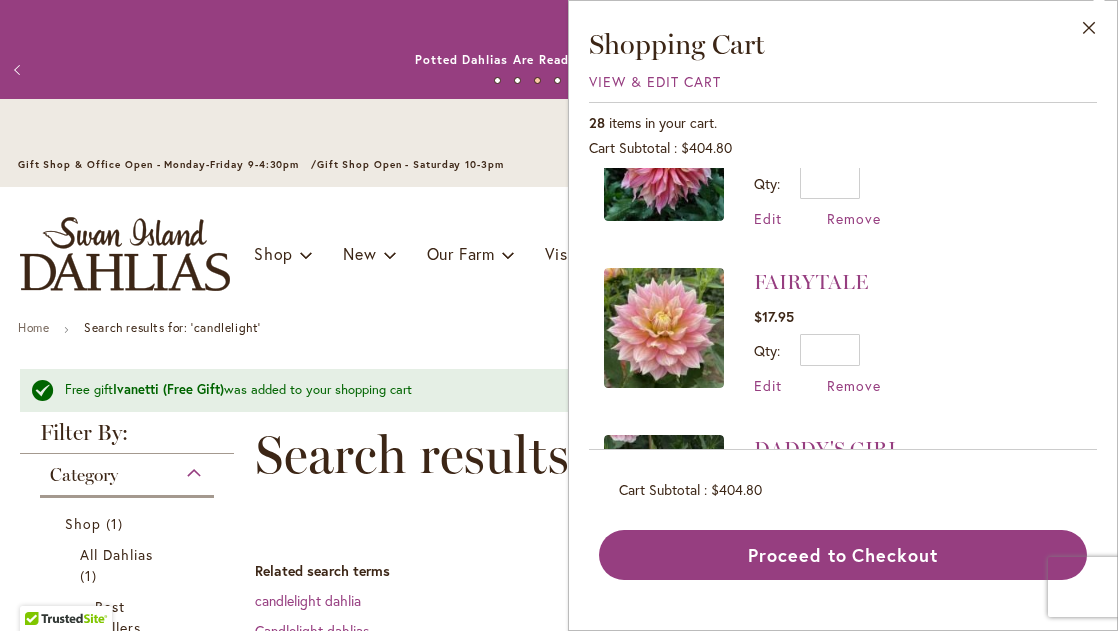 scroll, scrollTop: 1445, scrollLeft: 0, axis: vertical 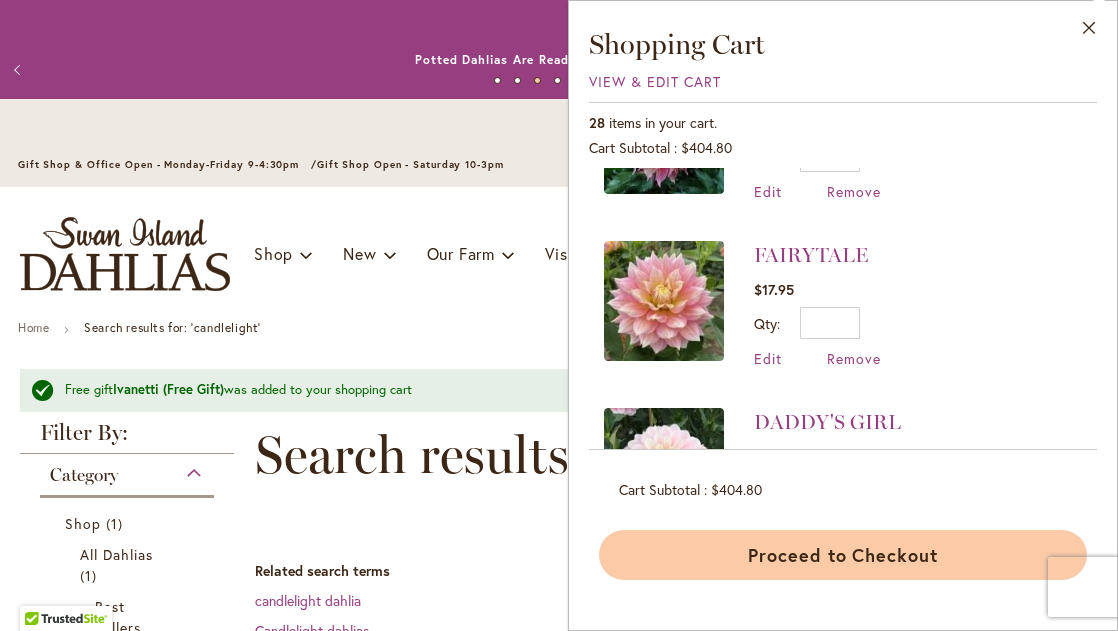 click on "Proceed to Checkout" at bounding box center (843, 555) 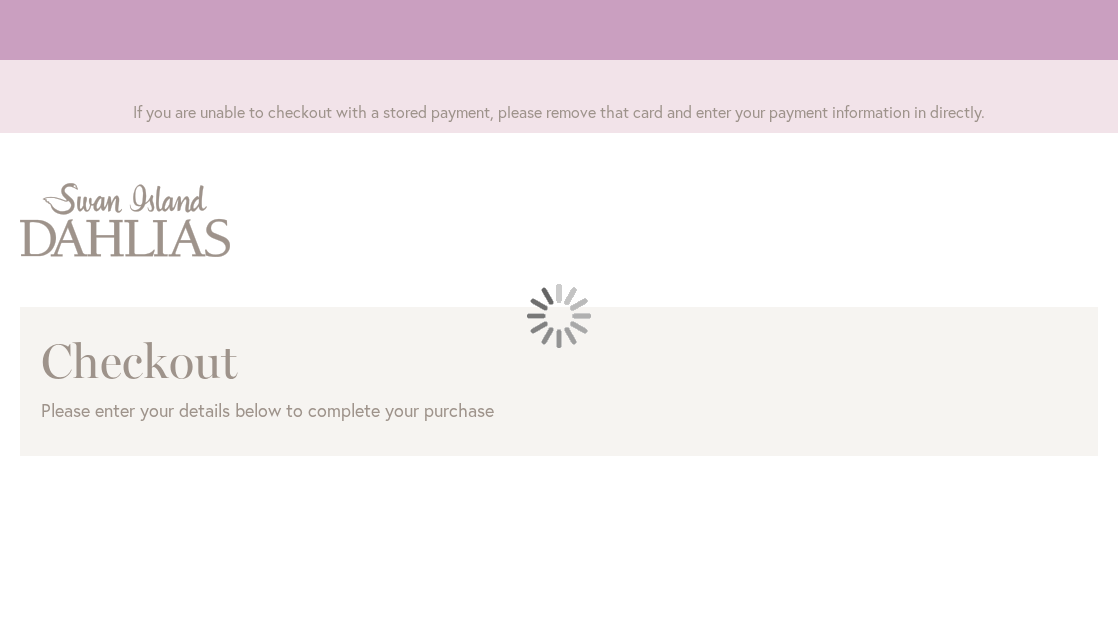 scroll, scrollTop: 0, scrollLeft: 0, axis: both 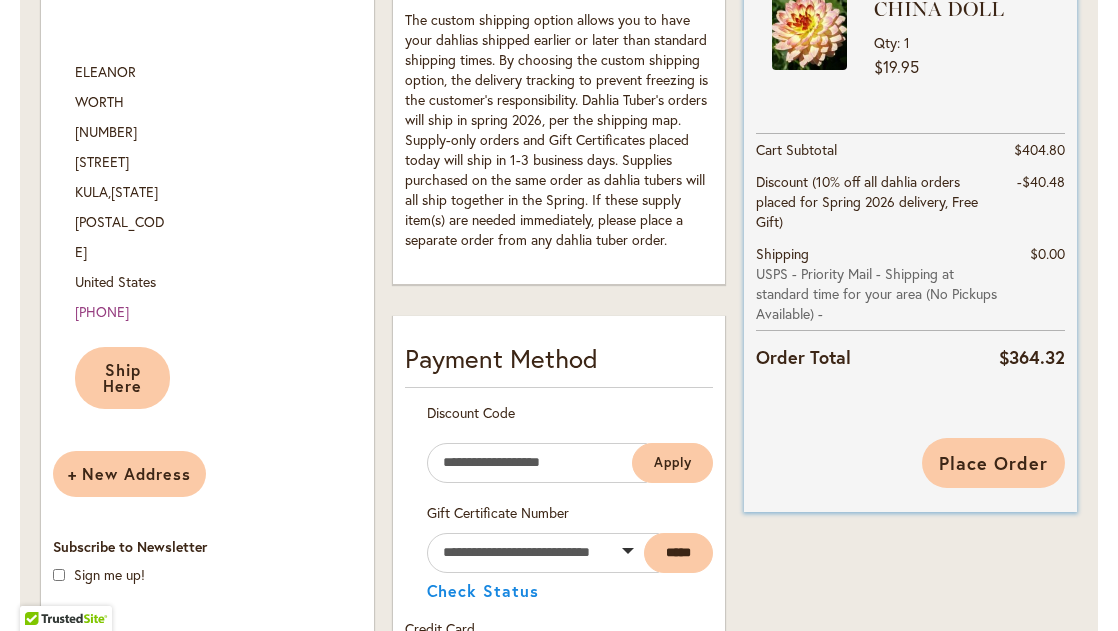 click on "Place Order" at bounding box center (993, 463) 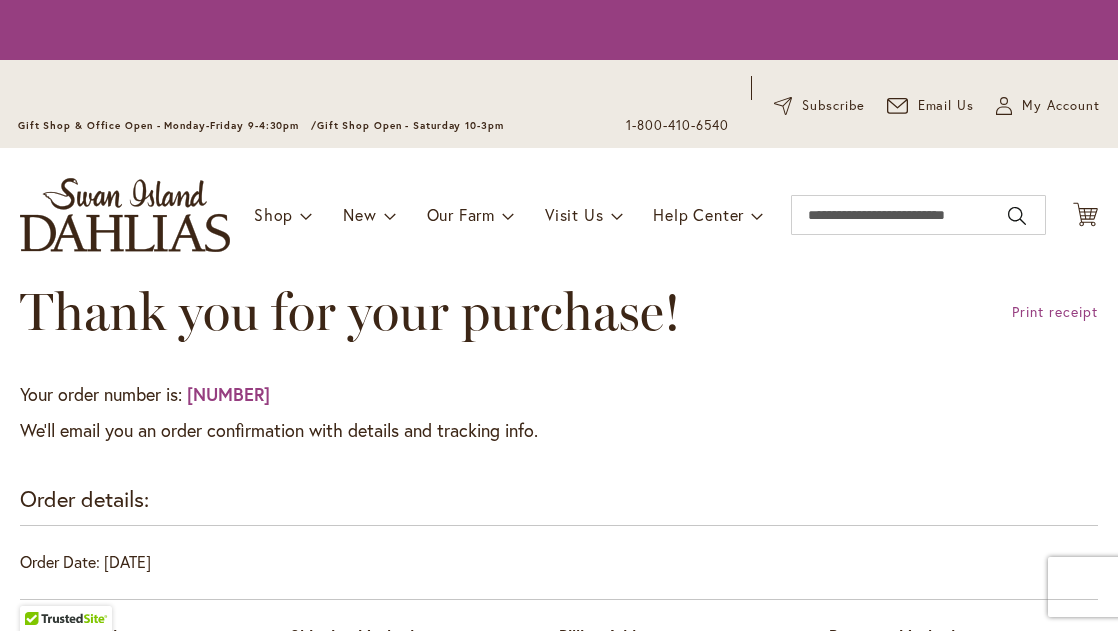 scroll, scrollTop: 0, scrollLeft: 0, axis: both 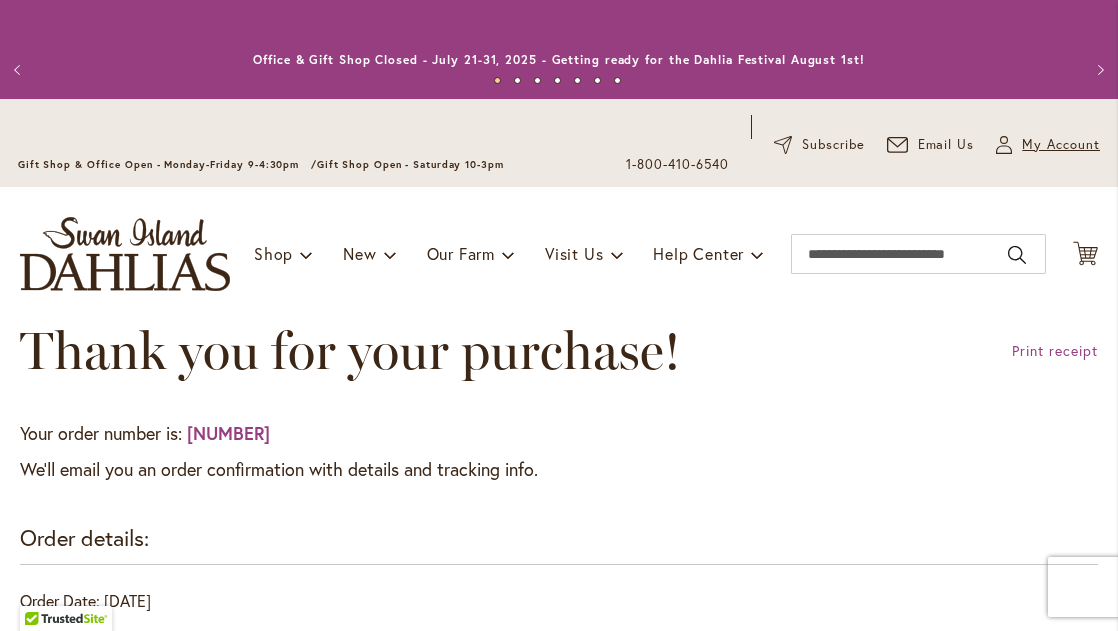 click on "My Account" at bounding box center (1061, 145) 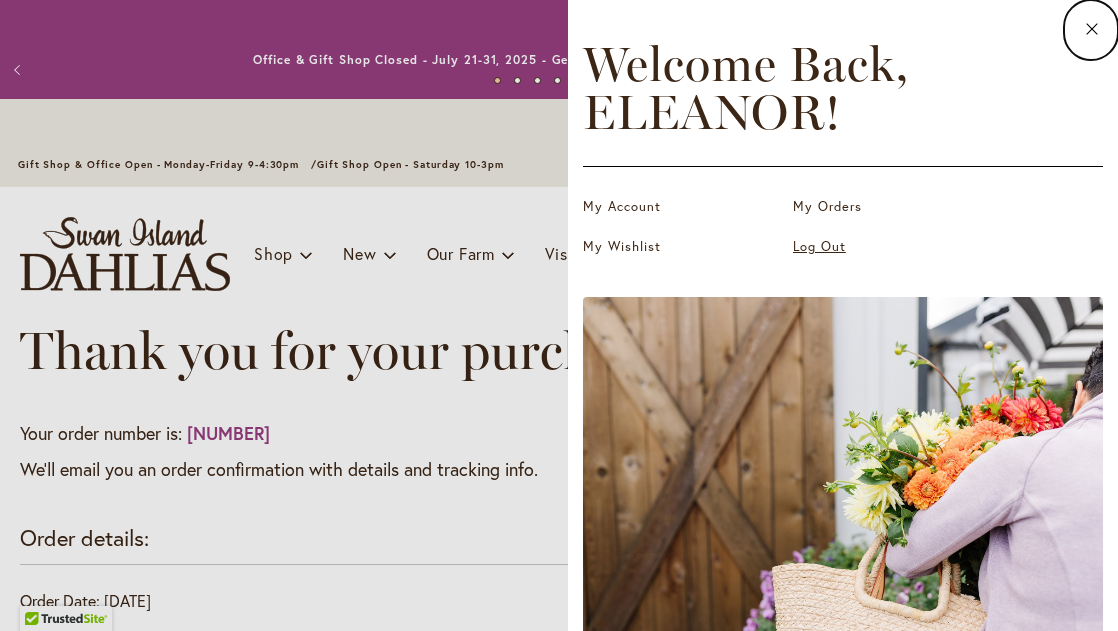 click on "Log Out" at bounding box center (893, 247) 